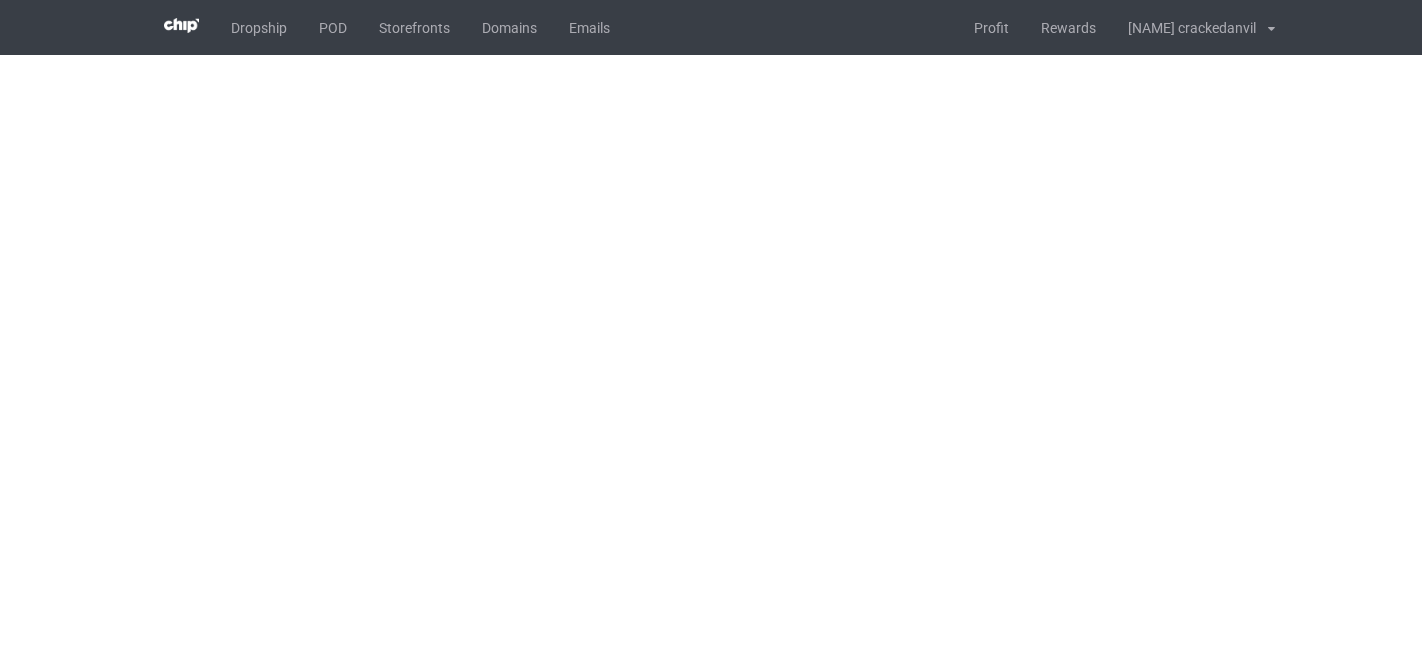 scroll, scrollTop: 0, scrollLeft: 0, axis: both 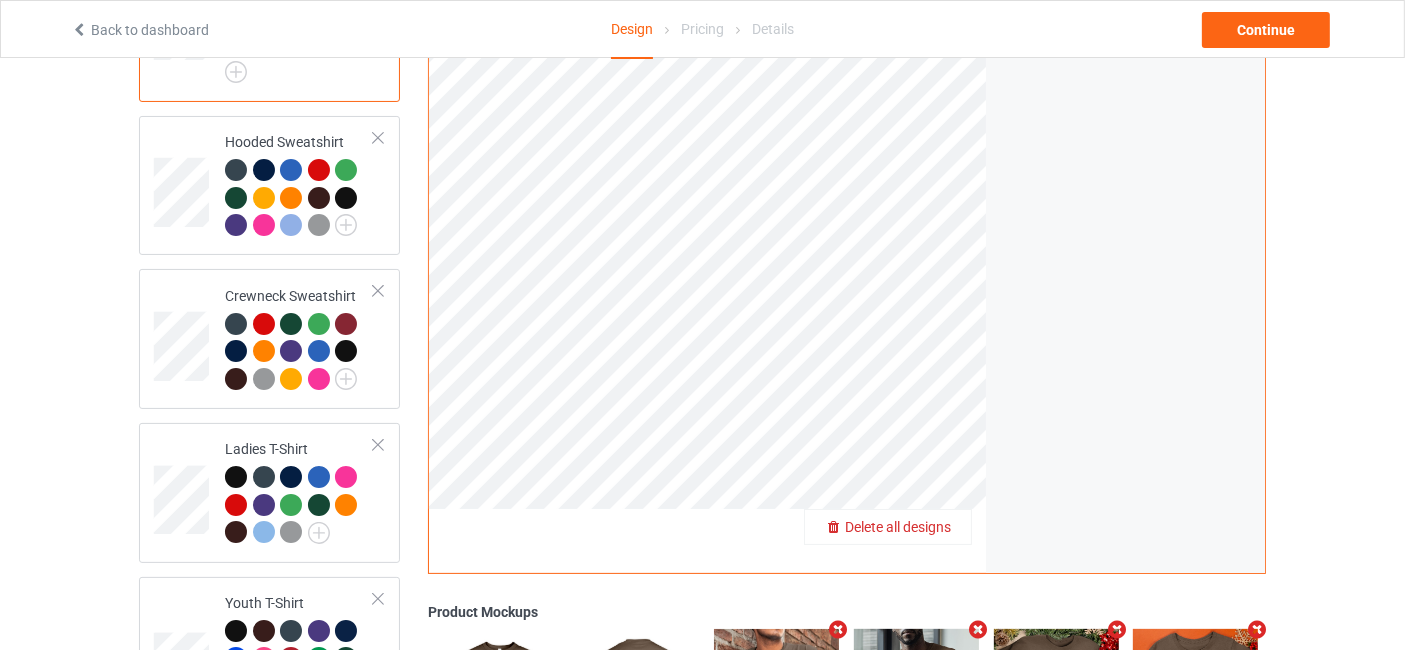 click on "Delete all designs" at bounding box center [898, 527] 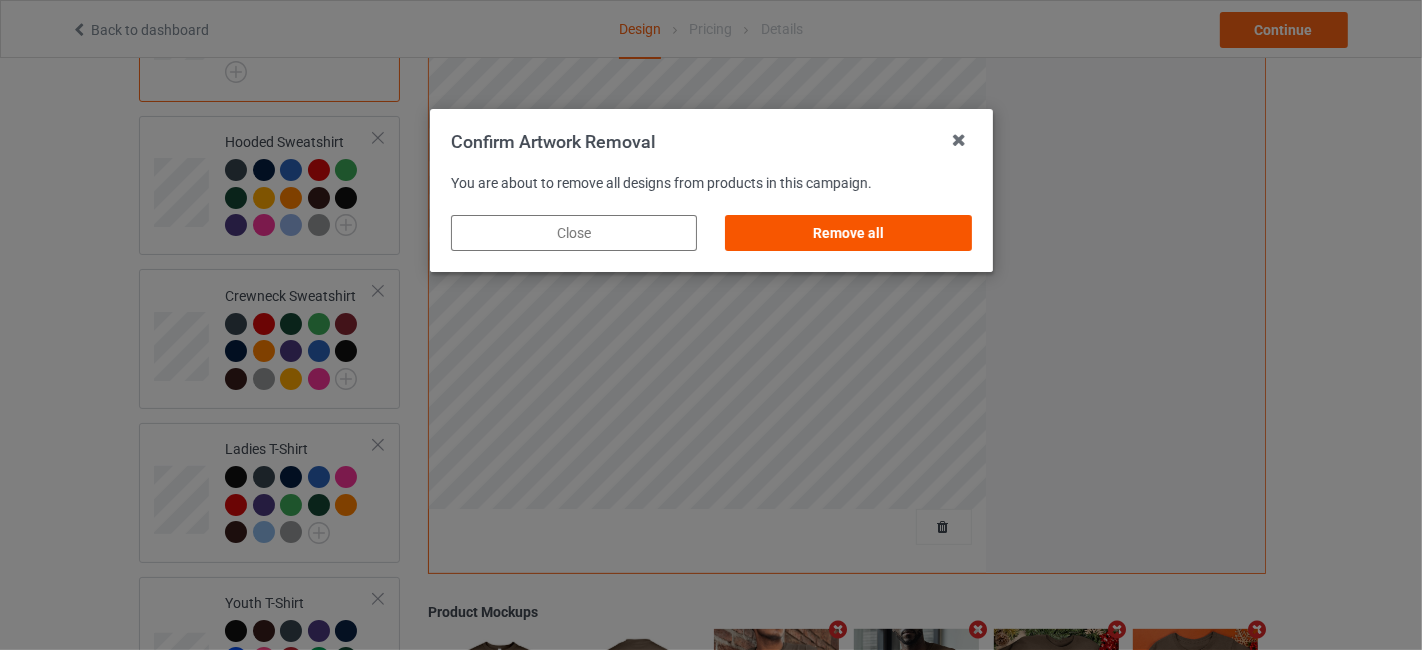 click on "Remove all" at bounding box center [848, 233] 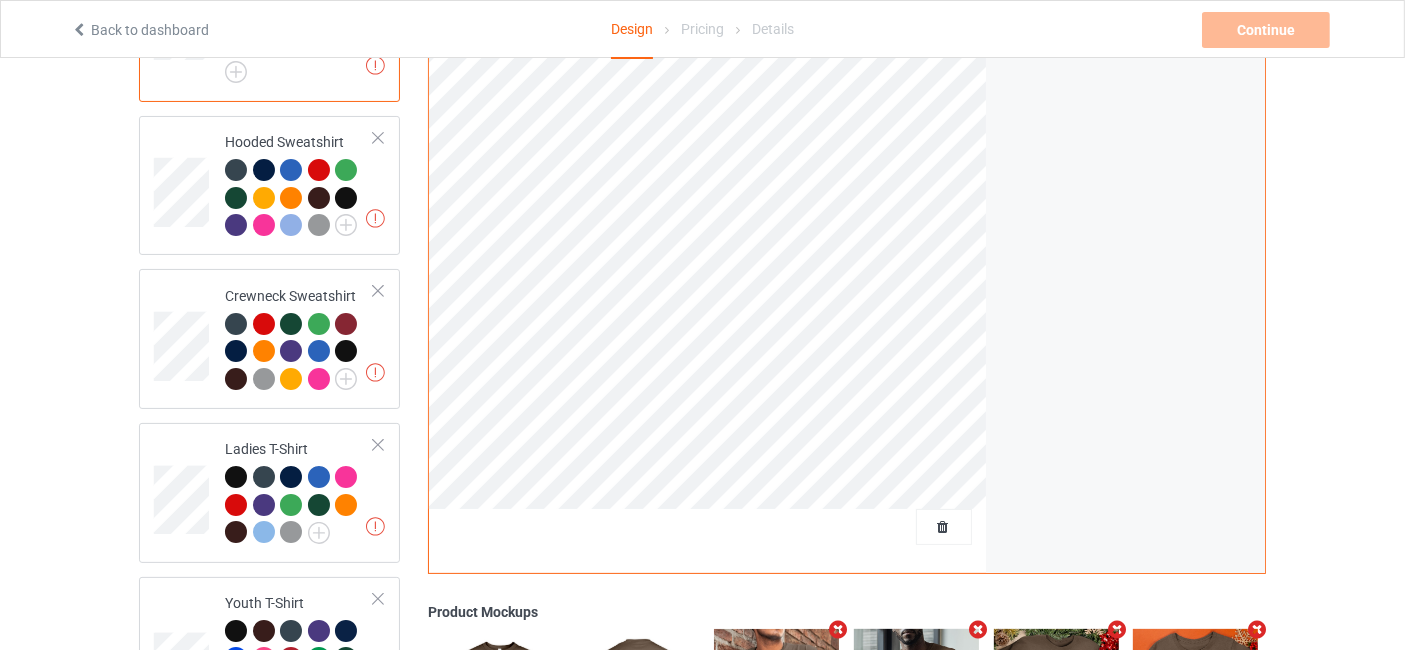 scroll, scrollTop: 0, scrollLeft: 0, axis: both 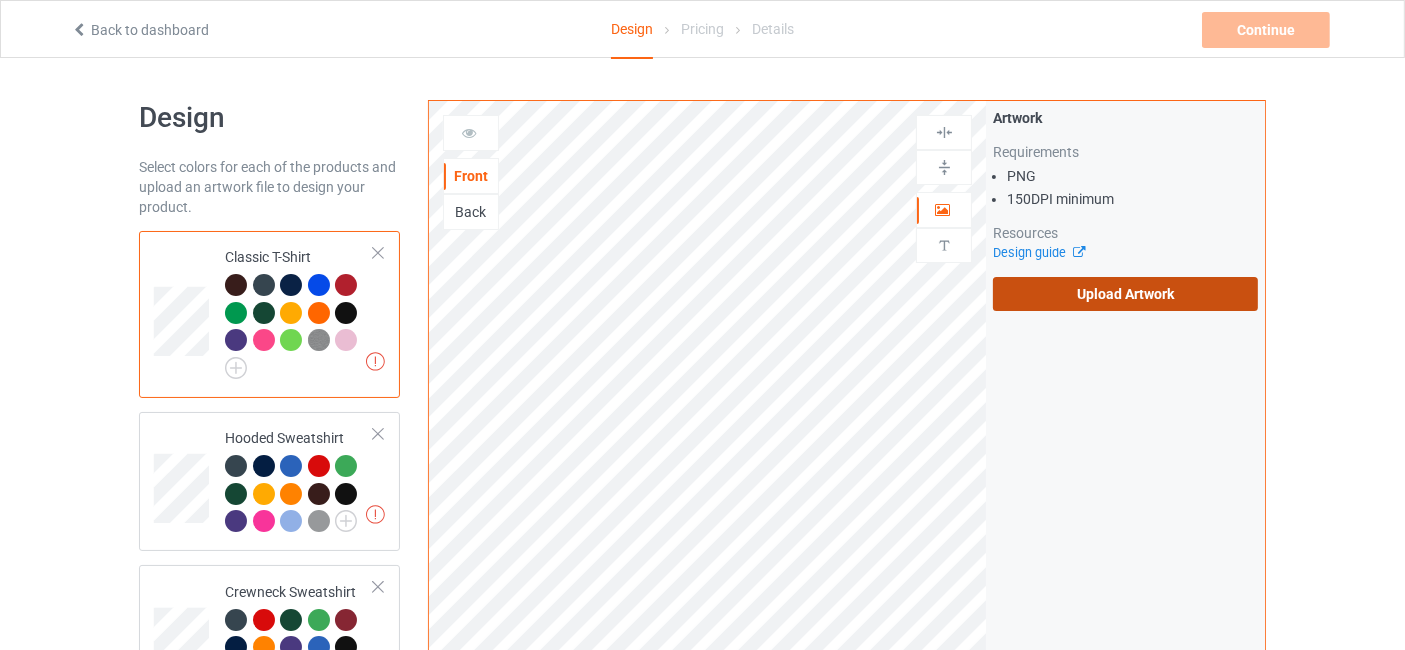 click on "Upload Artwork" at bounding box center [1125, 294] 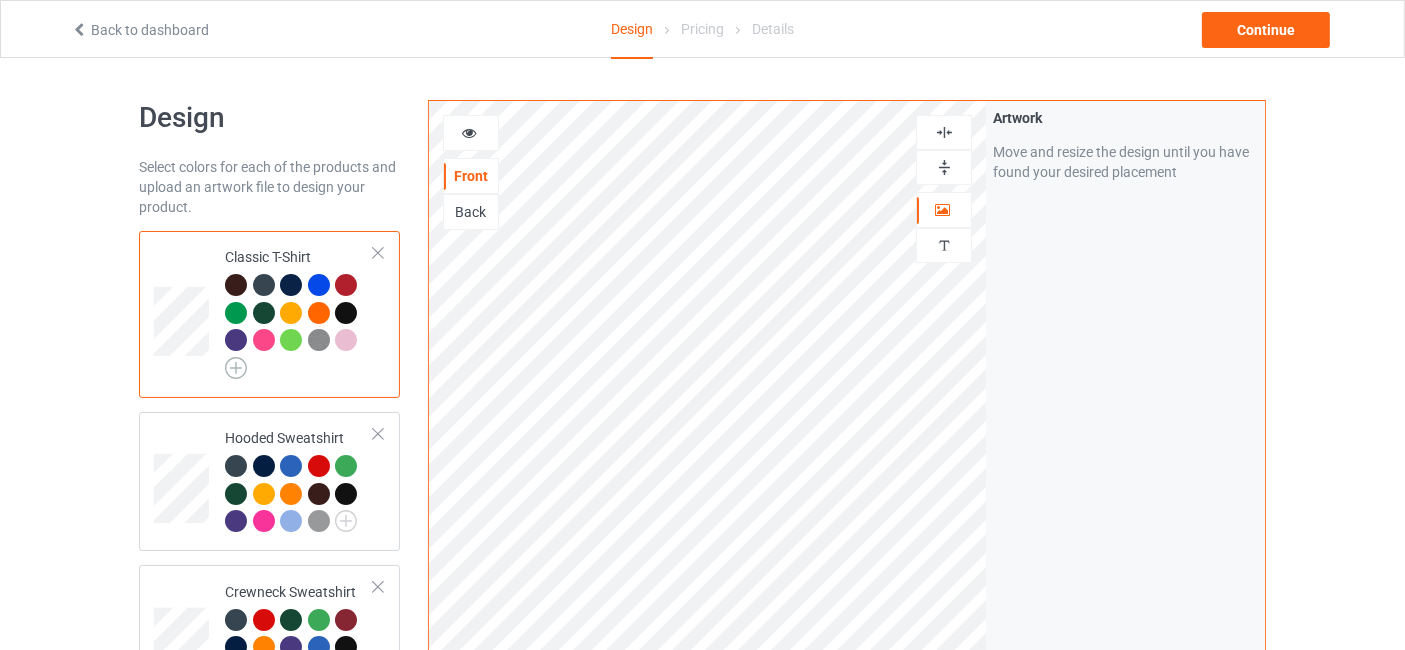 click at bounding box center [236, 368] 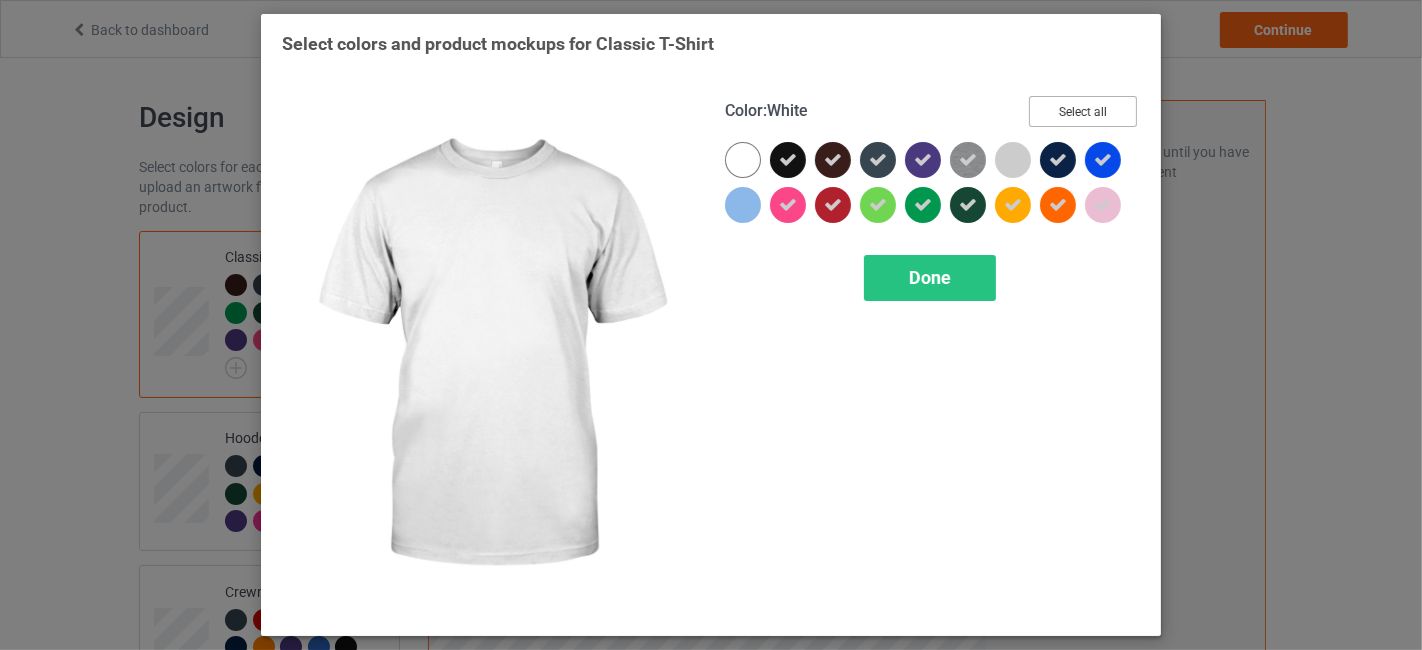 click on "Select all" at bounding box center [1083, 111] 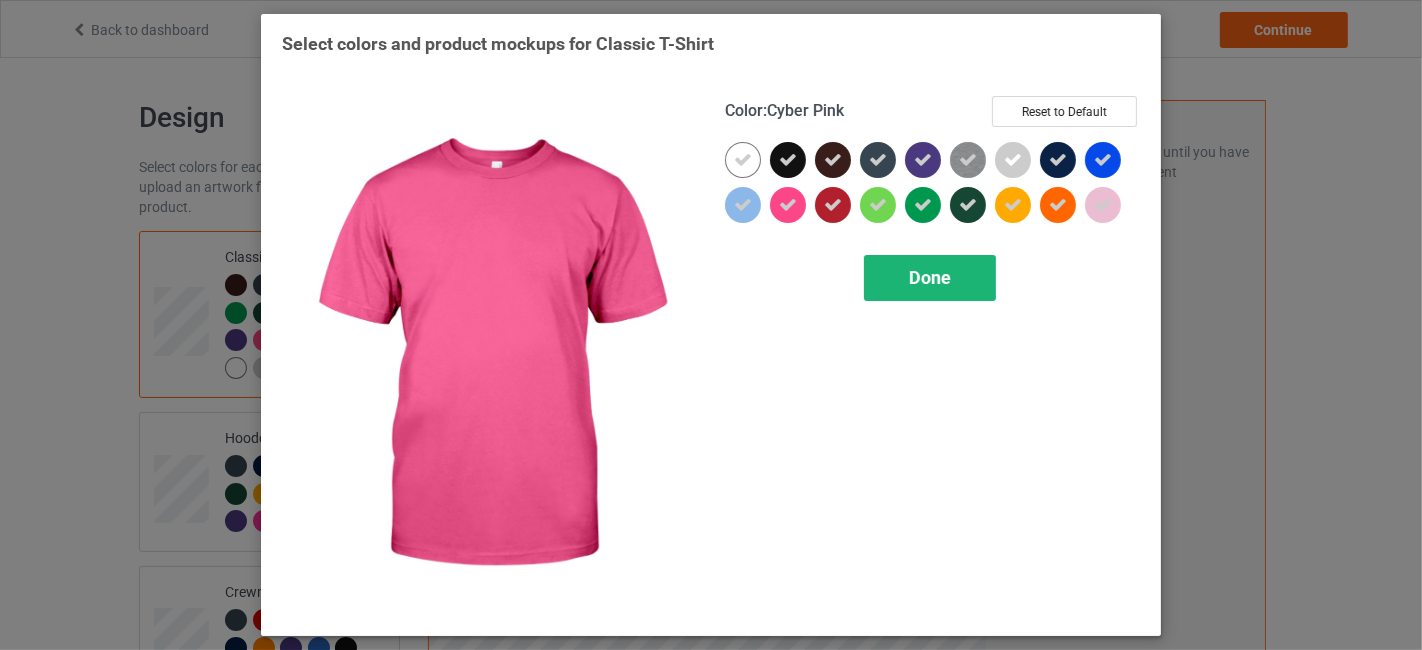 click on "Done" at bounding box center [930, 277] 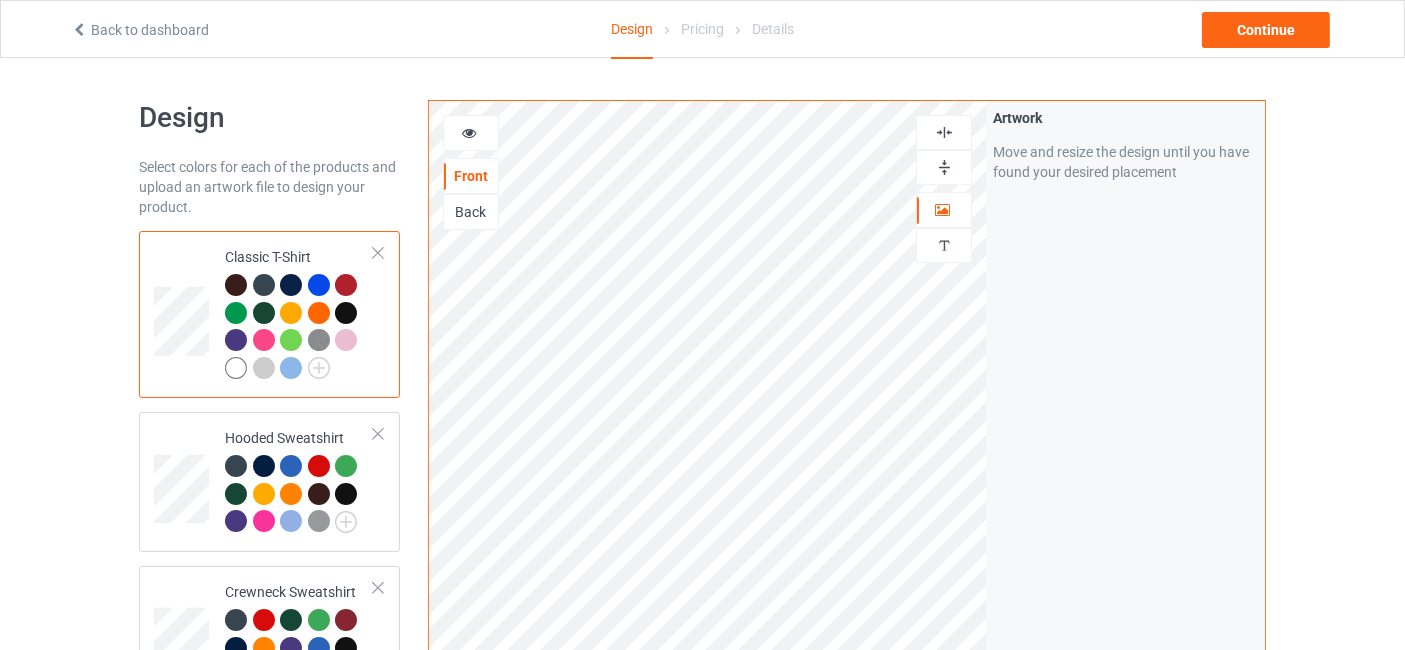 click at bounding box center [236, 368] 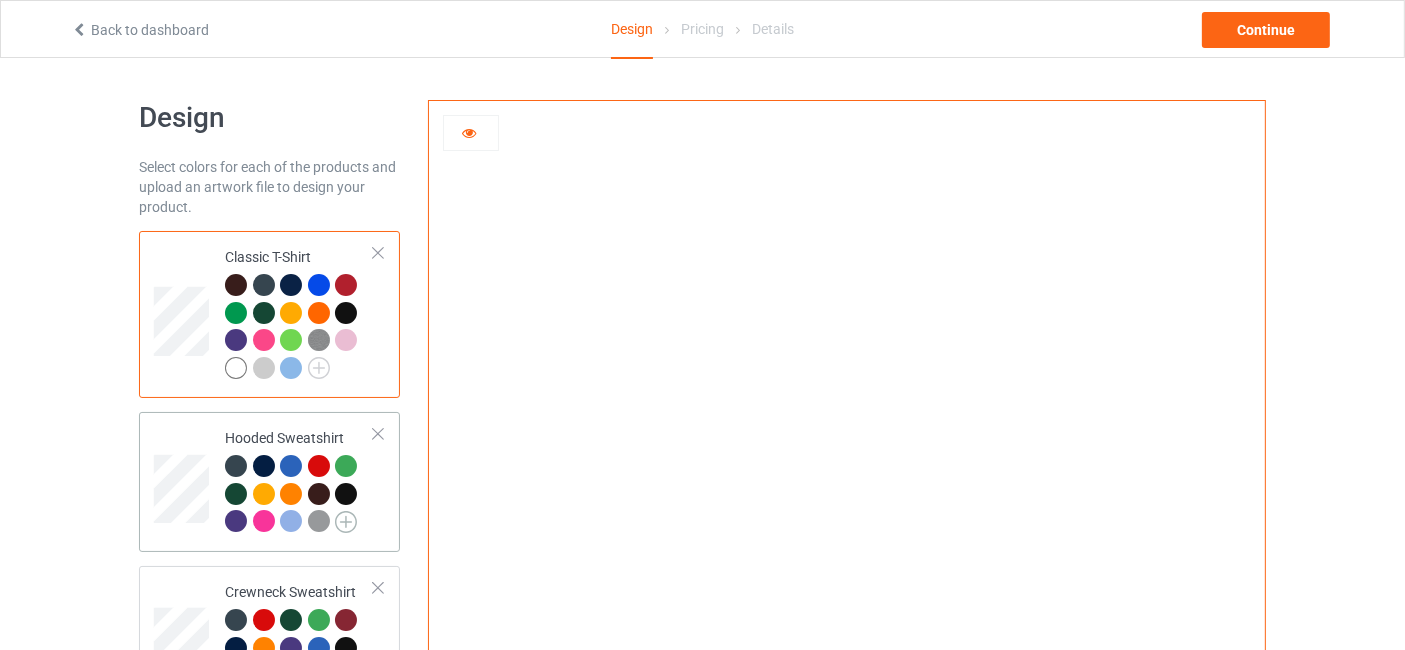 click at bounding box center (346, 522) 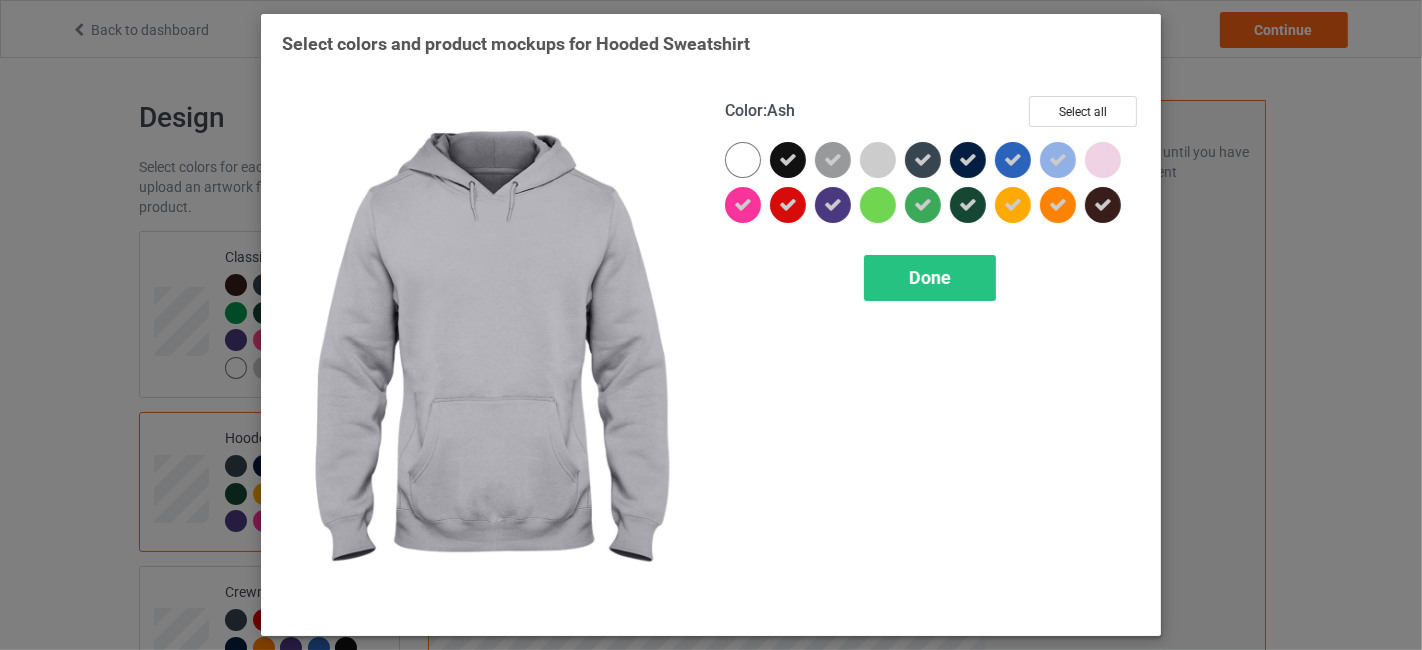 click on "Color : Ash Select all Done" at bounding box center [932, 355] 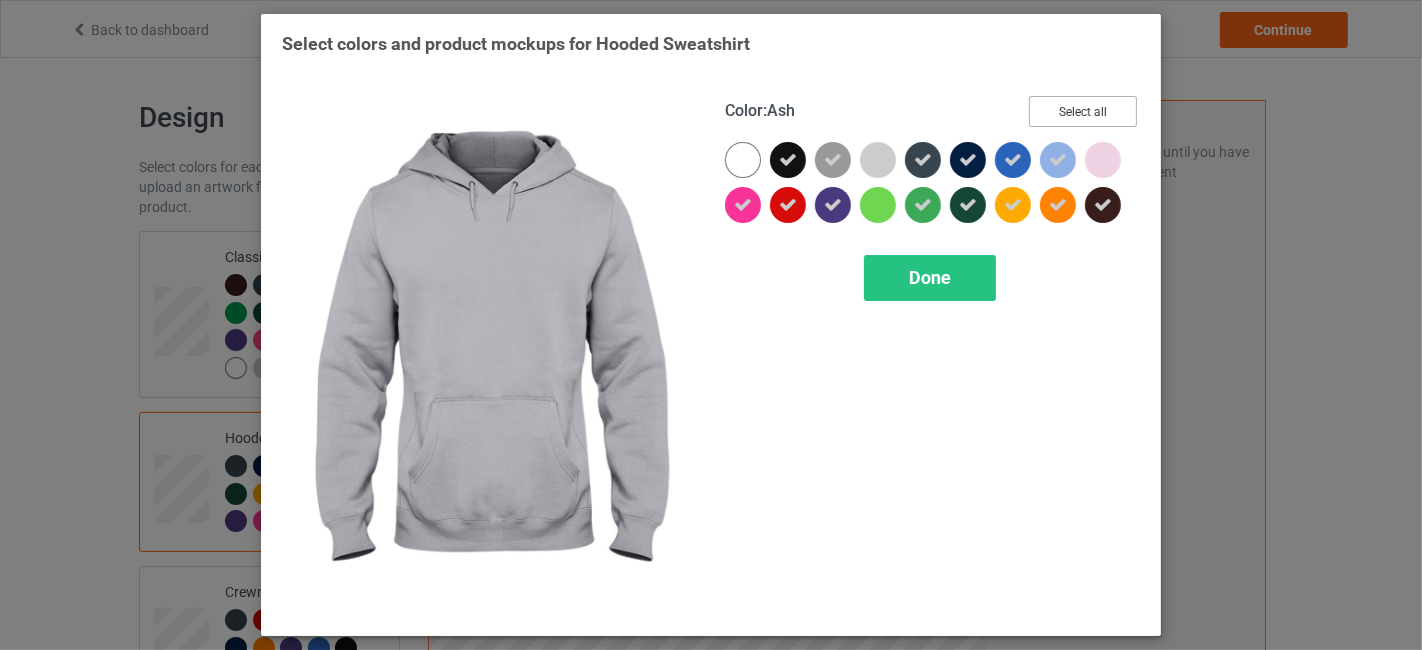 click on "Select all" at bounding box center (1083, 111) 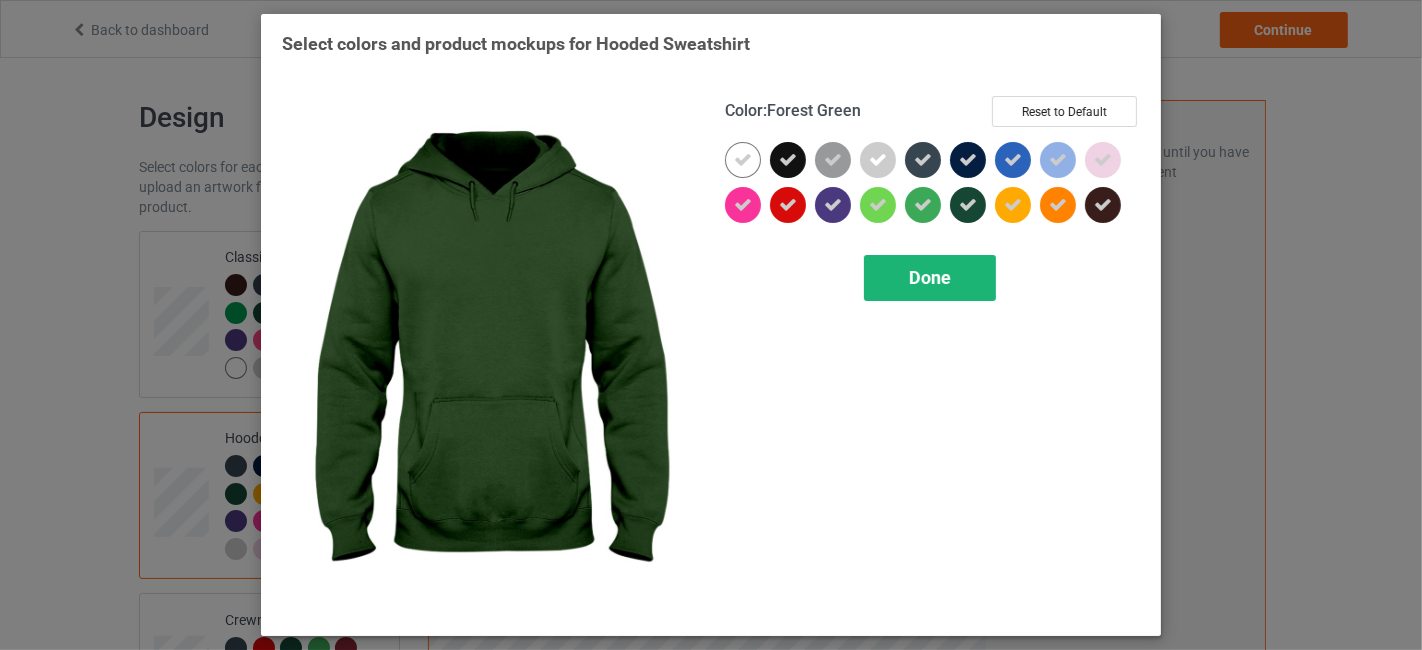 click on "Done" at bounding box center [930, 277] 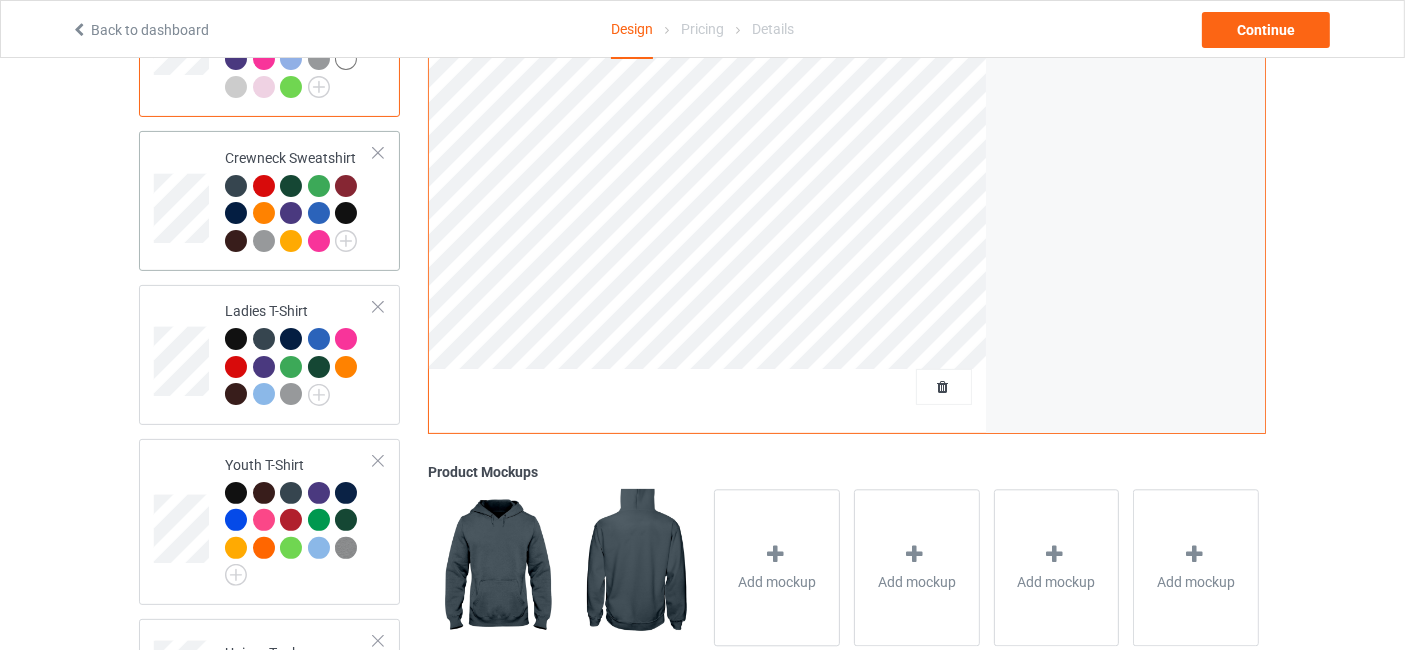 scroll, scrollTop: 592, scrollLeft: 0, axis: vertical 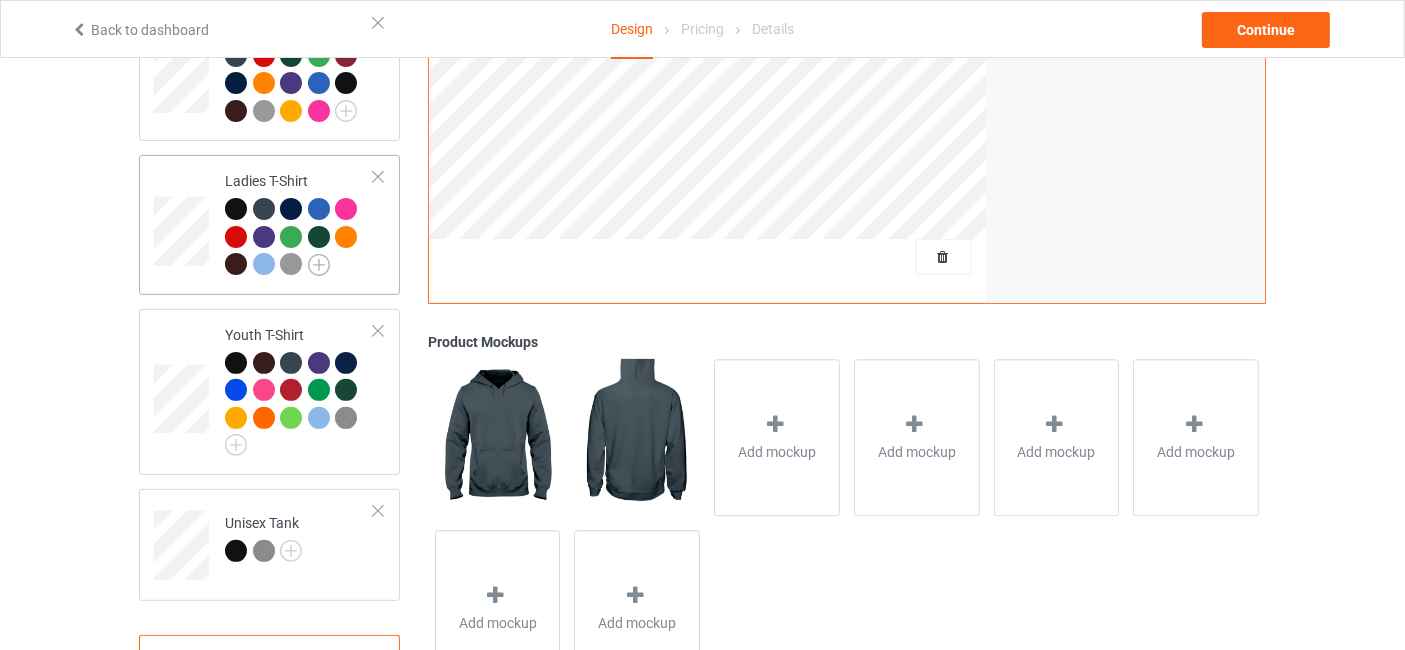 click at bounding box center [319, 265] 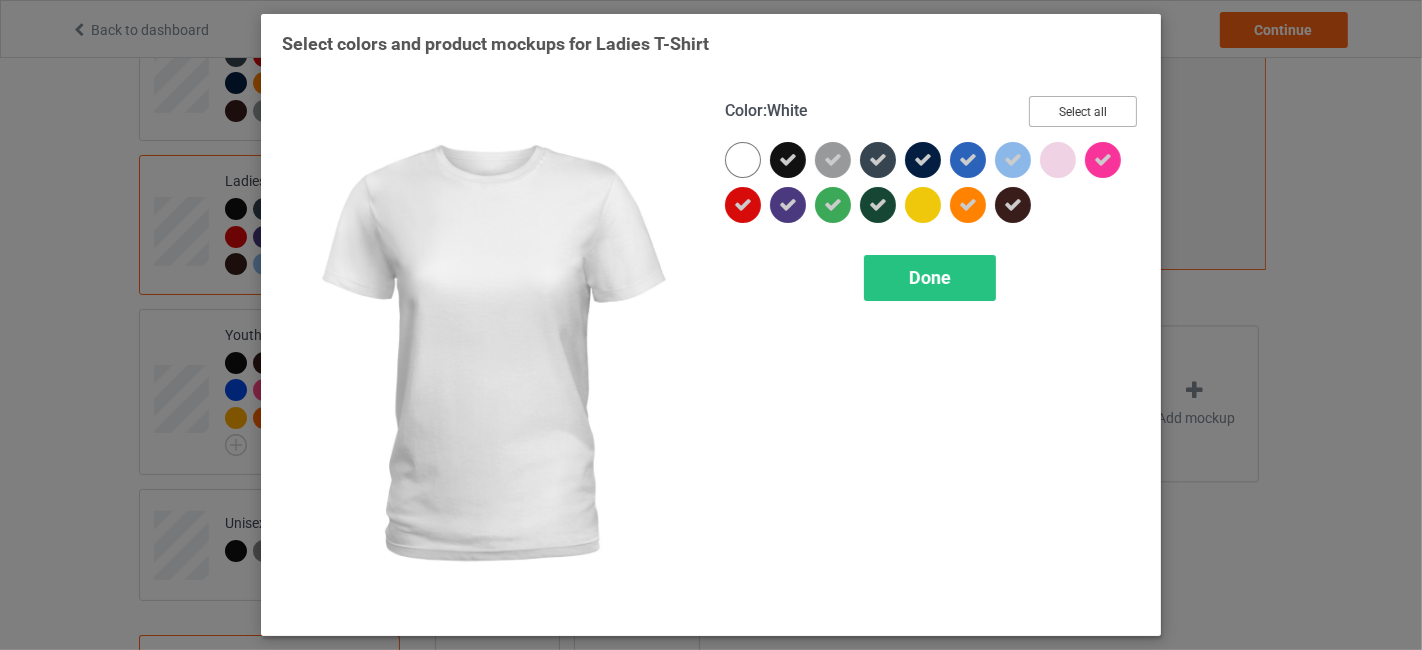 click on "Select all" at bounding box center [1083, 111] 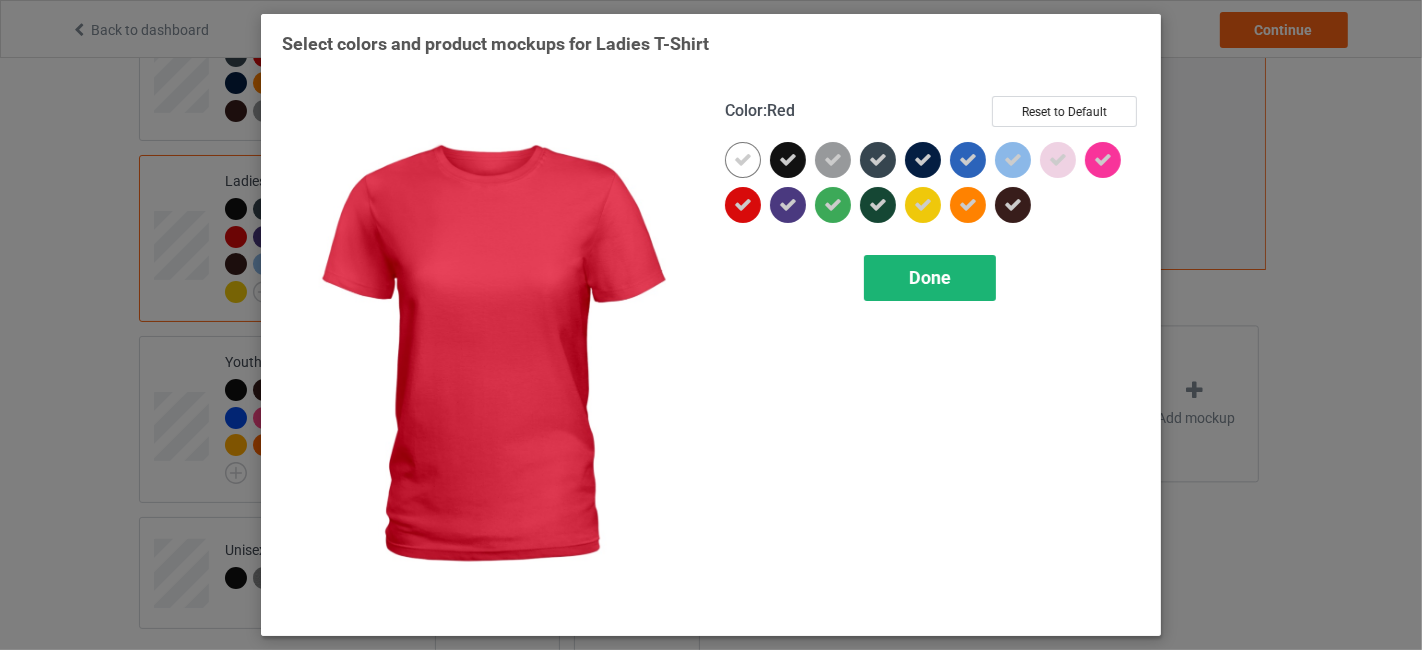 click on "Done" at bounding box center (930, 277) 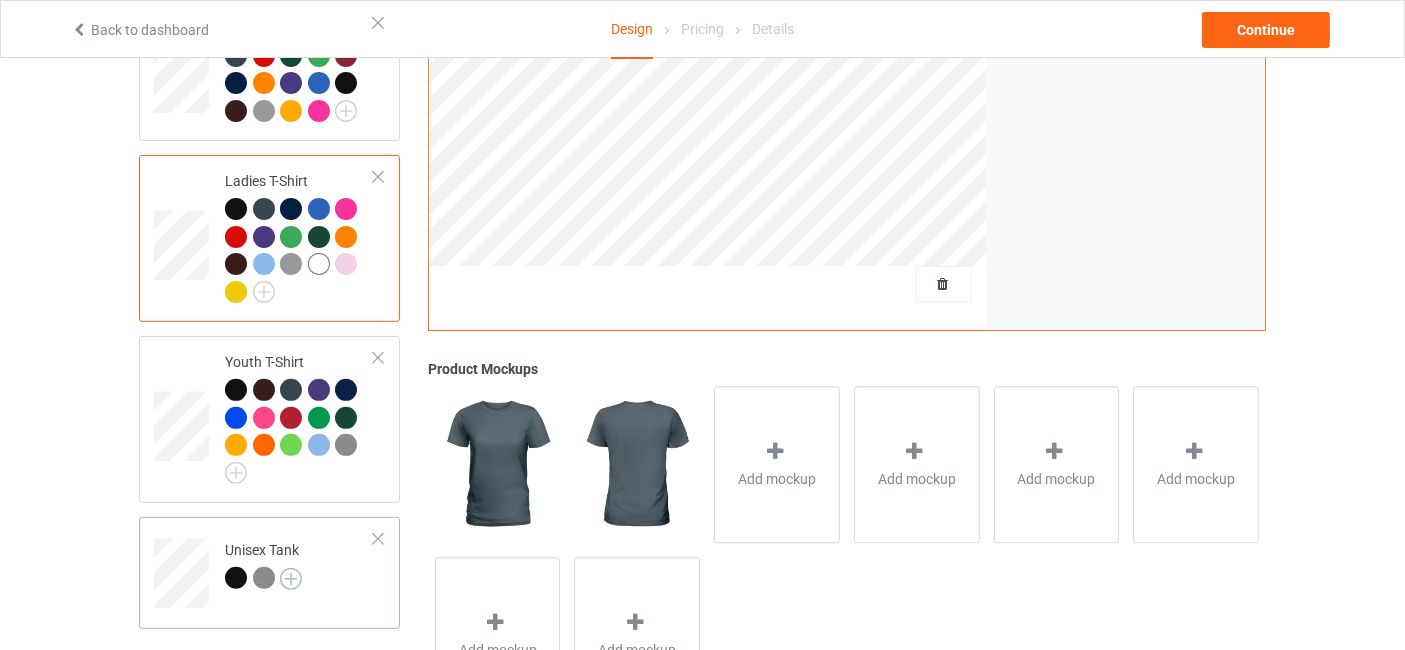 click at bounding box center (291, 579) 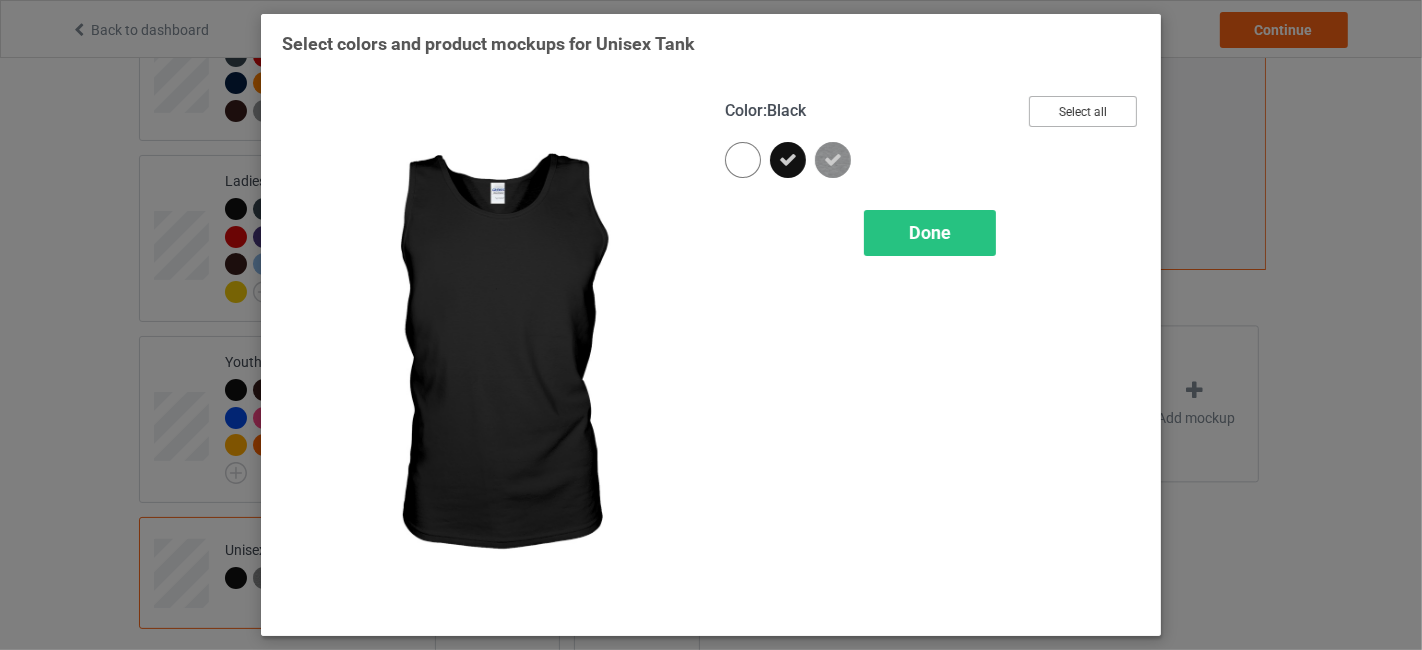 click on "Select all" at bounding box center (1083, 111) 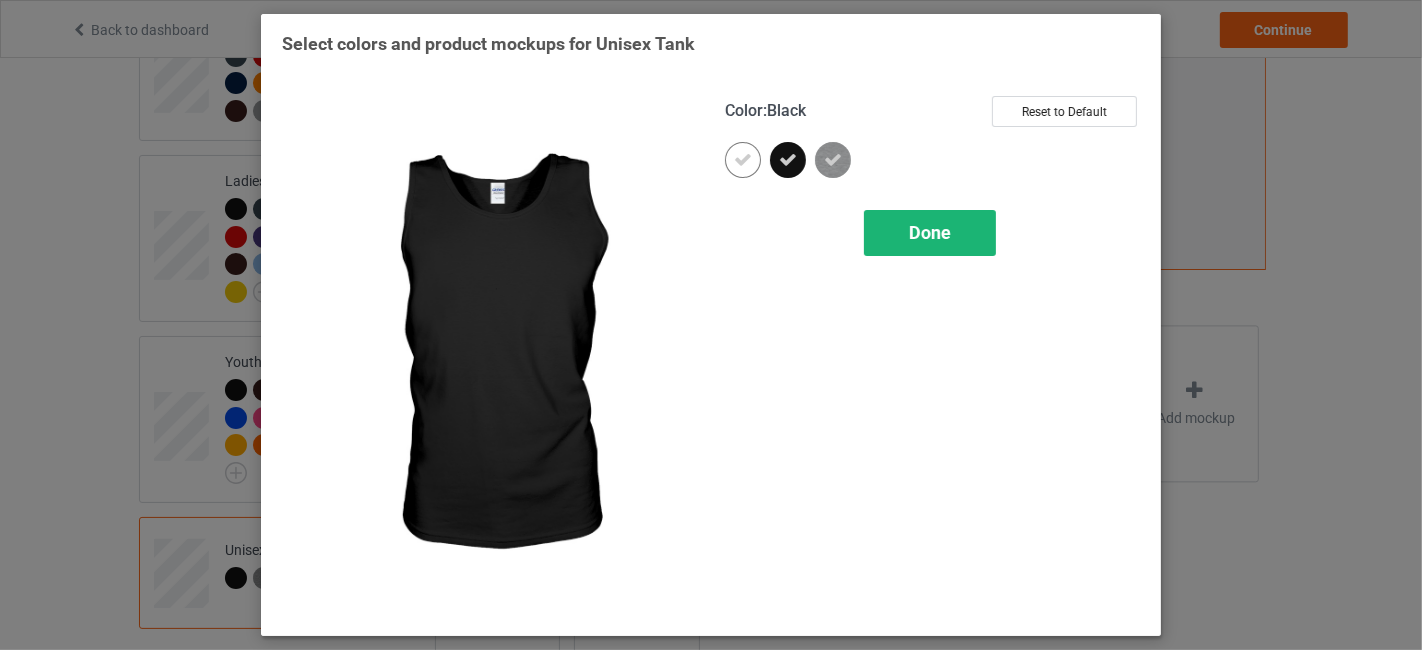 click on "Done" at bounding box center (930, 233) 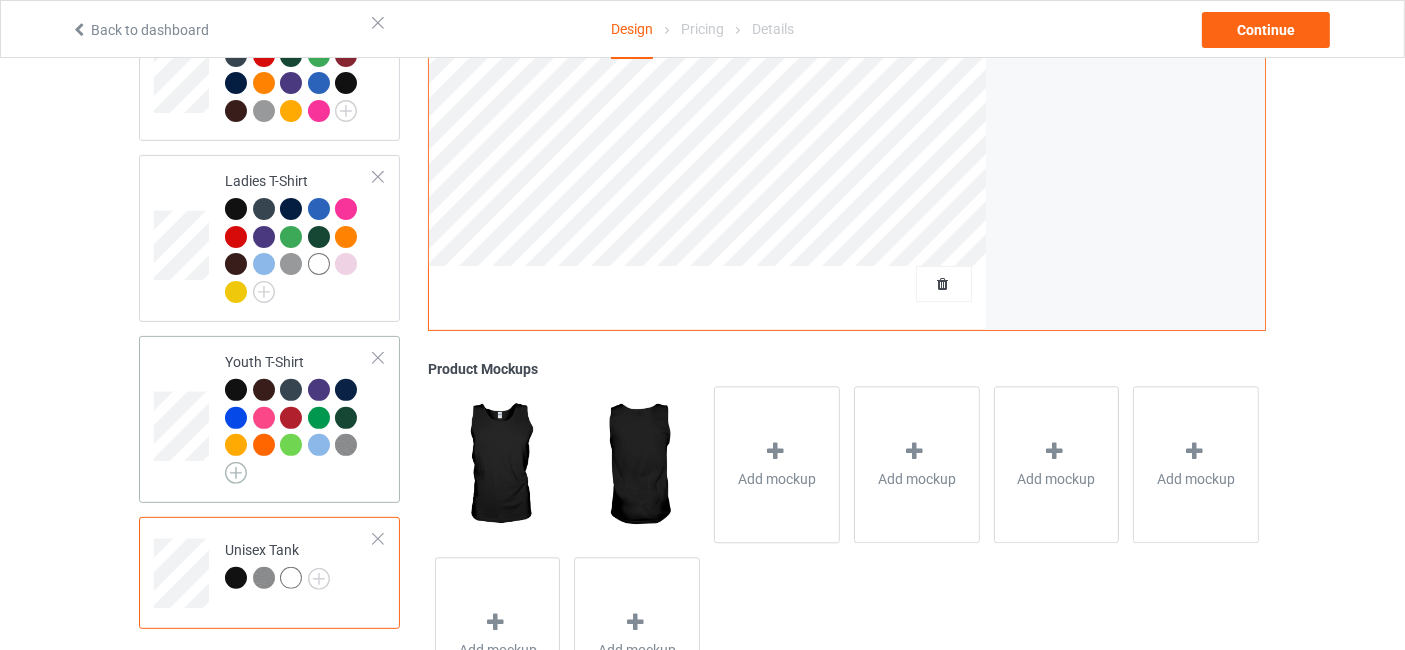 click at bounding box center [236, 473] 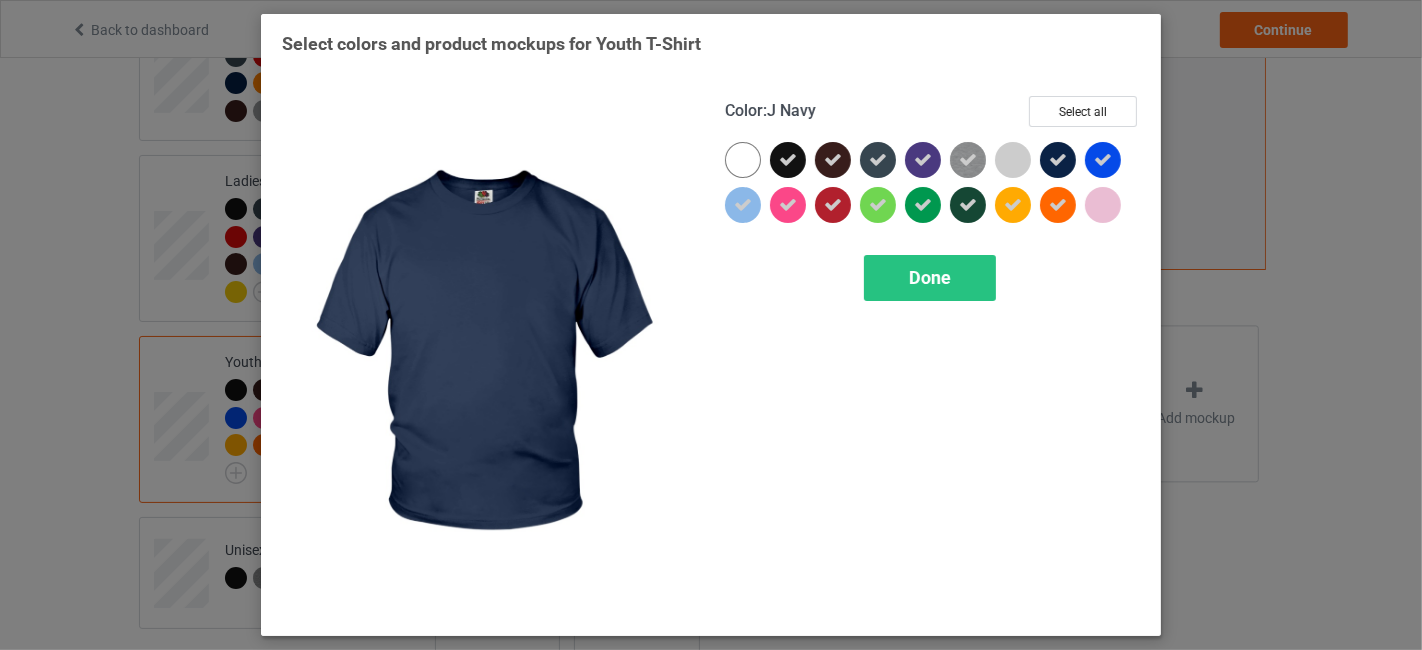 click on "Color : J Navy Select all" at bounding box center [932, 119] 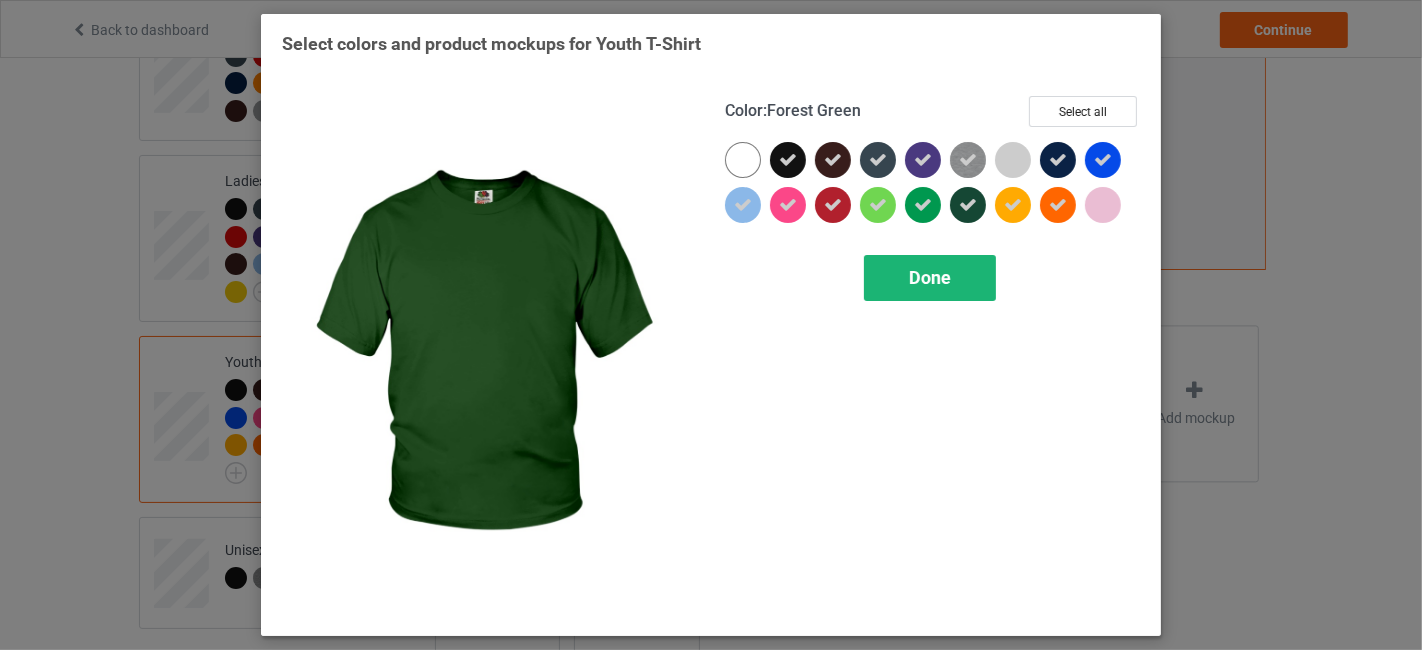click on "Done" at bounding box center [930, 277] 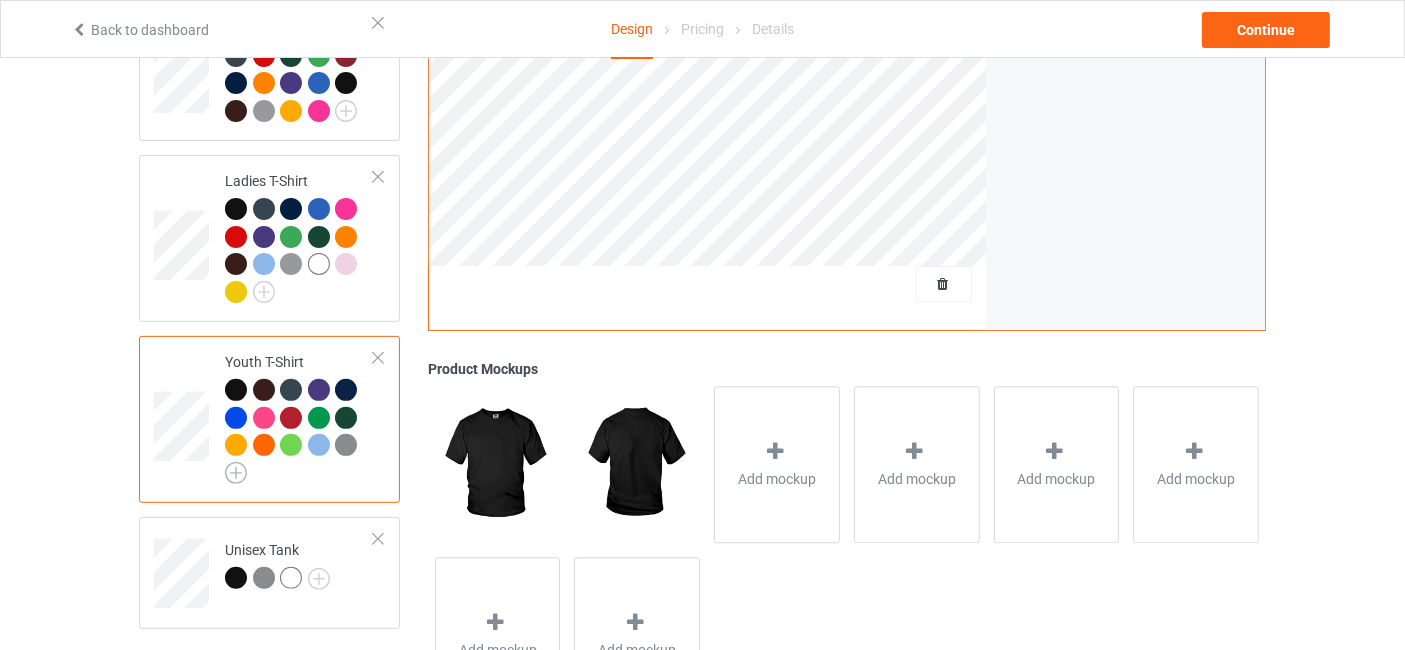 click at bounding box center [236, 473] 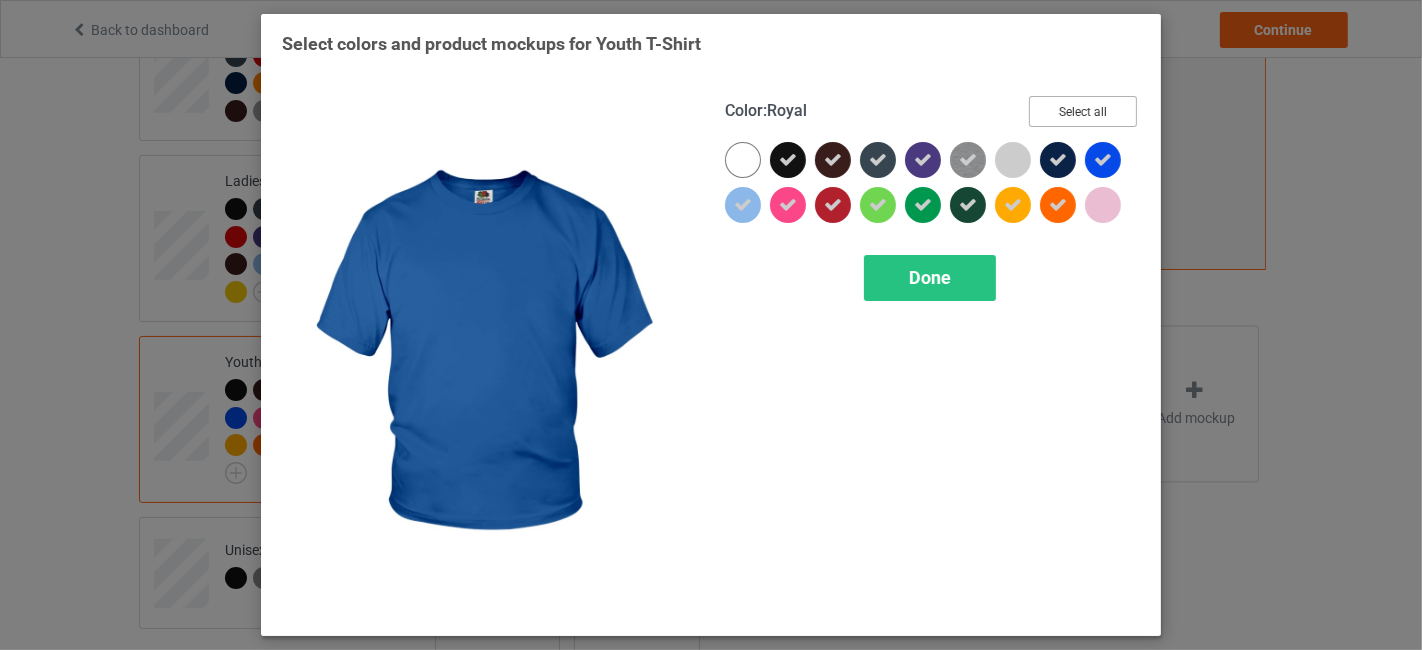 click on "Select all" at bounding box center (1083, 111) 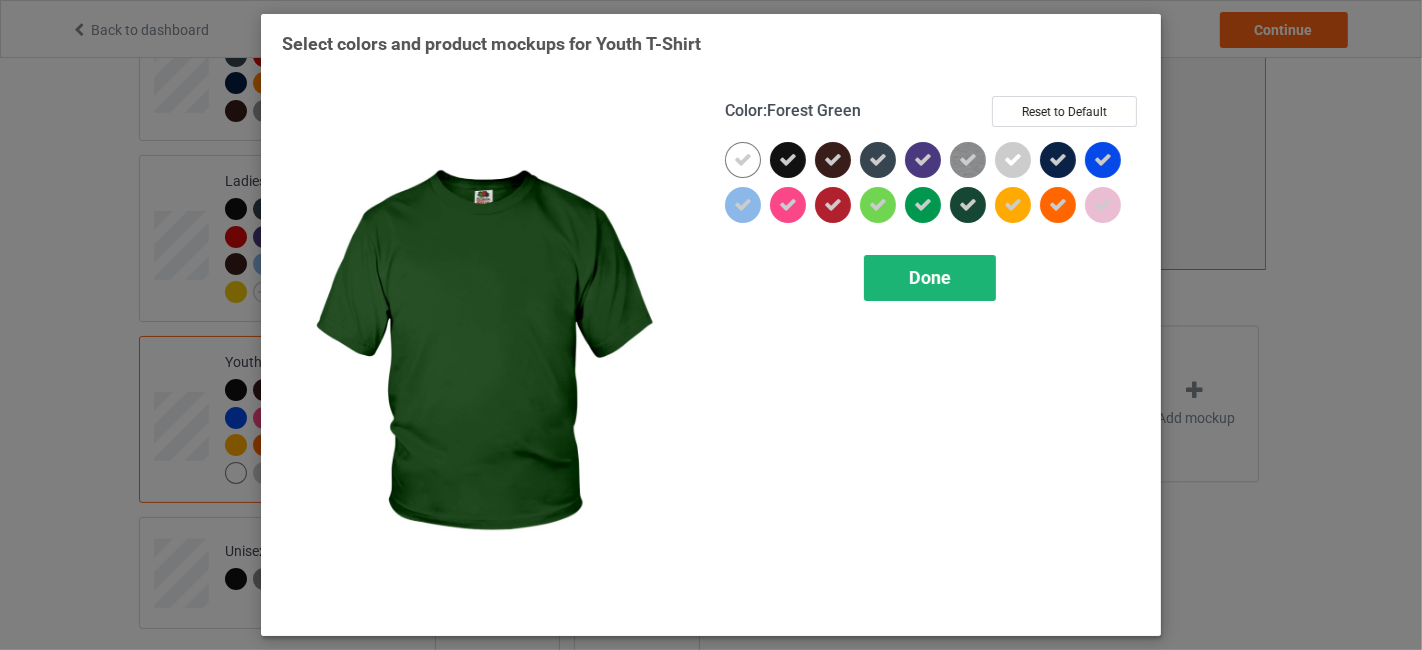 click on "Done" at bounding box center (930, 277) 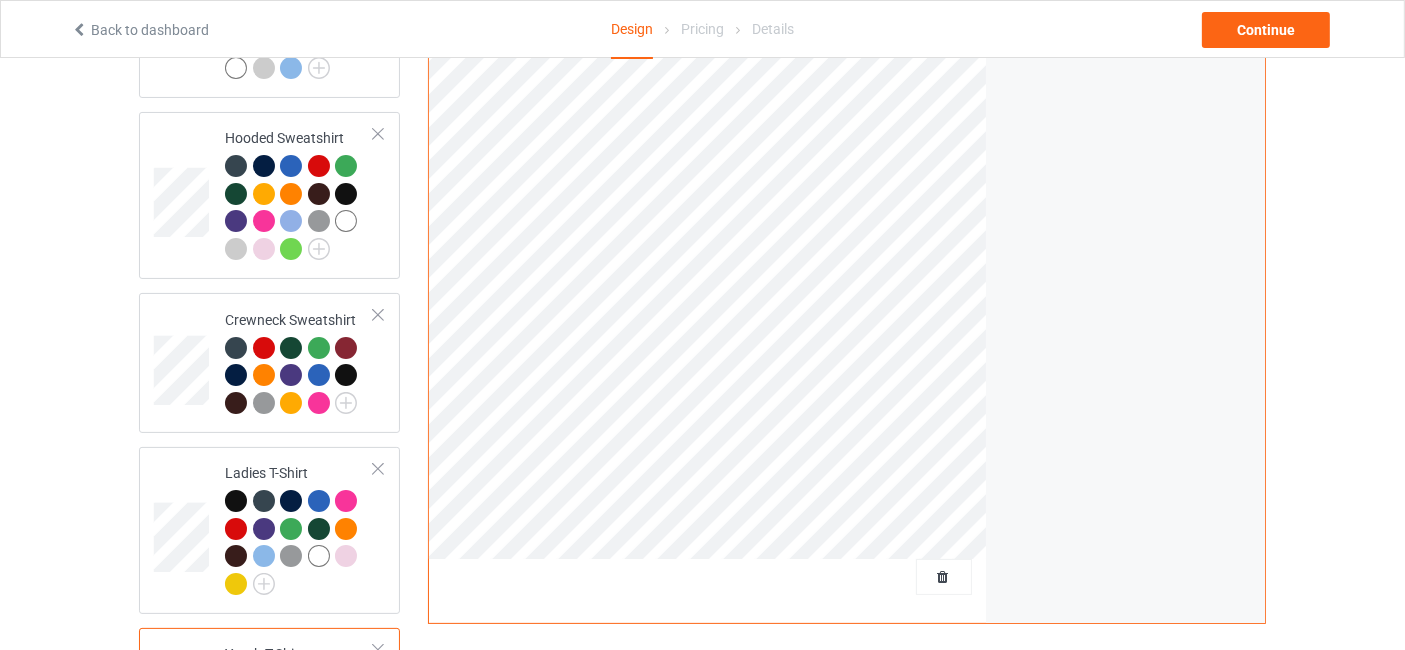 scroll, scrollTop: 296, scrollLeft: 0, axis: vertical 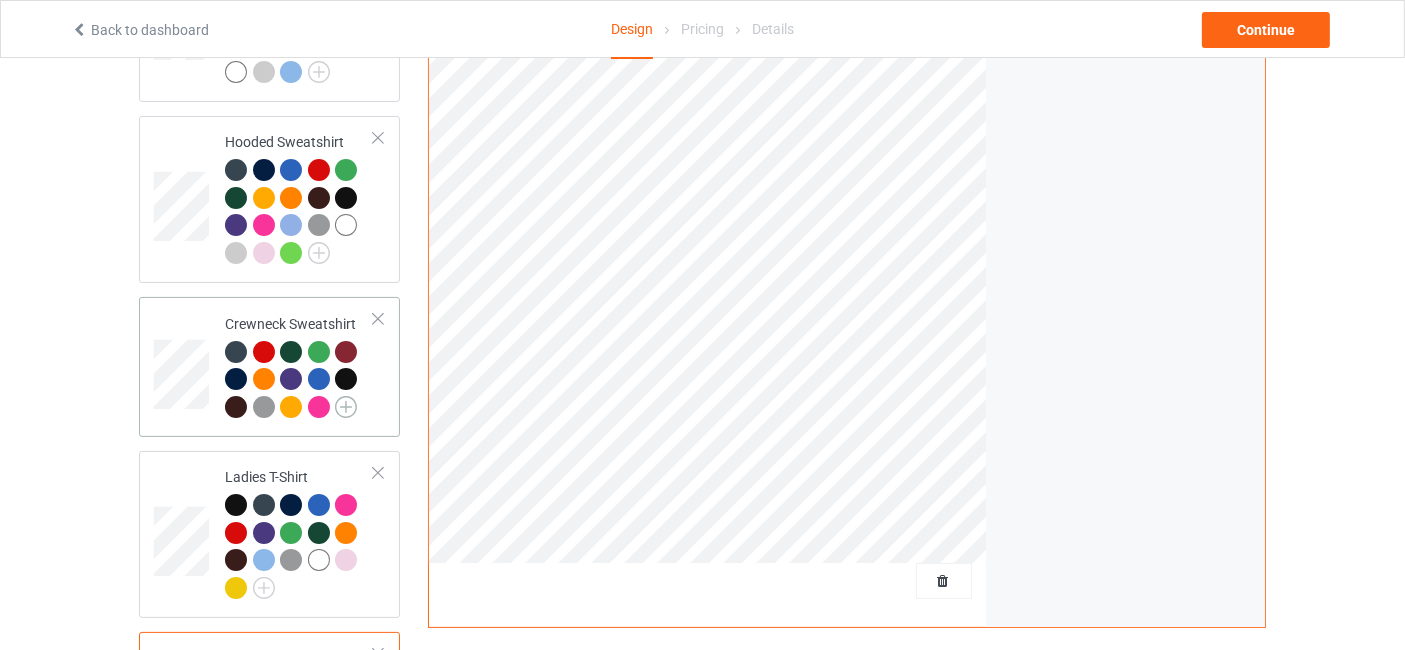click at bounding box center (346, 407) 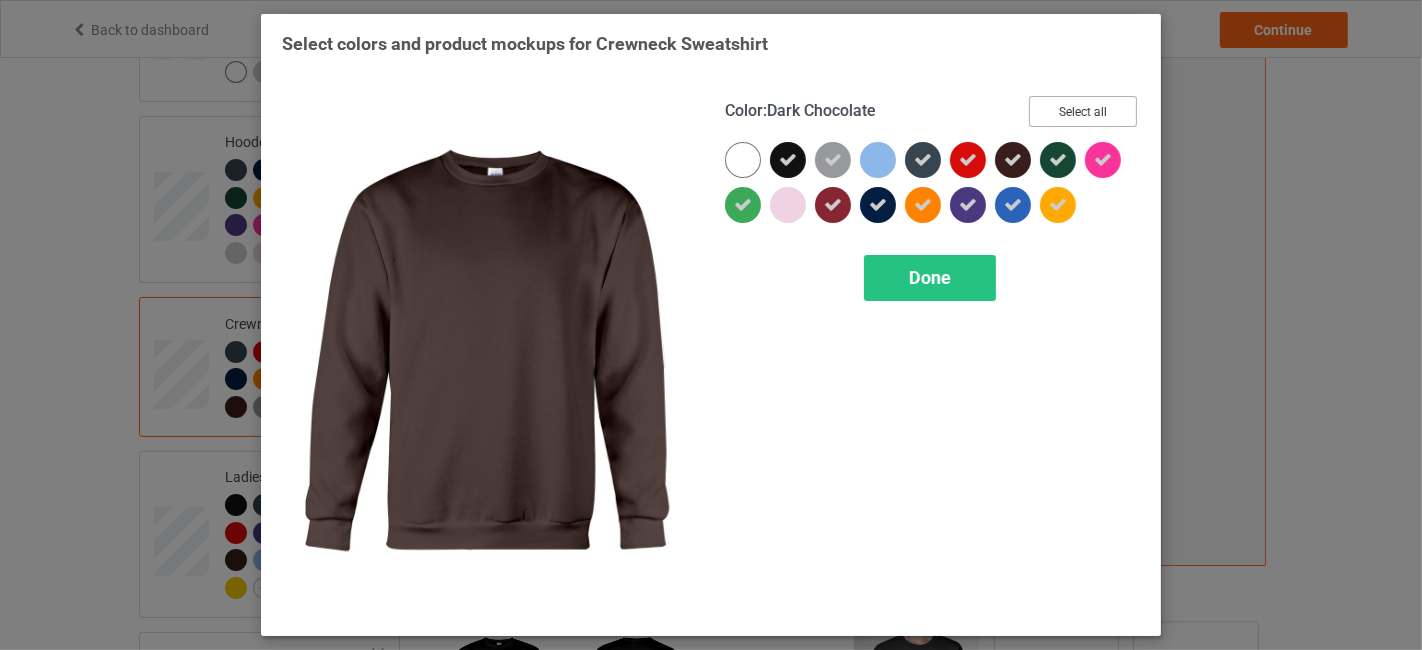 click on "Select all" at bounding box center (1083, 111) 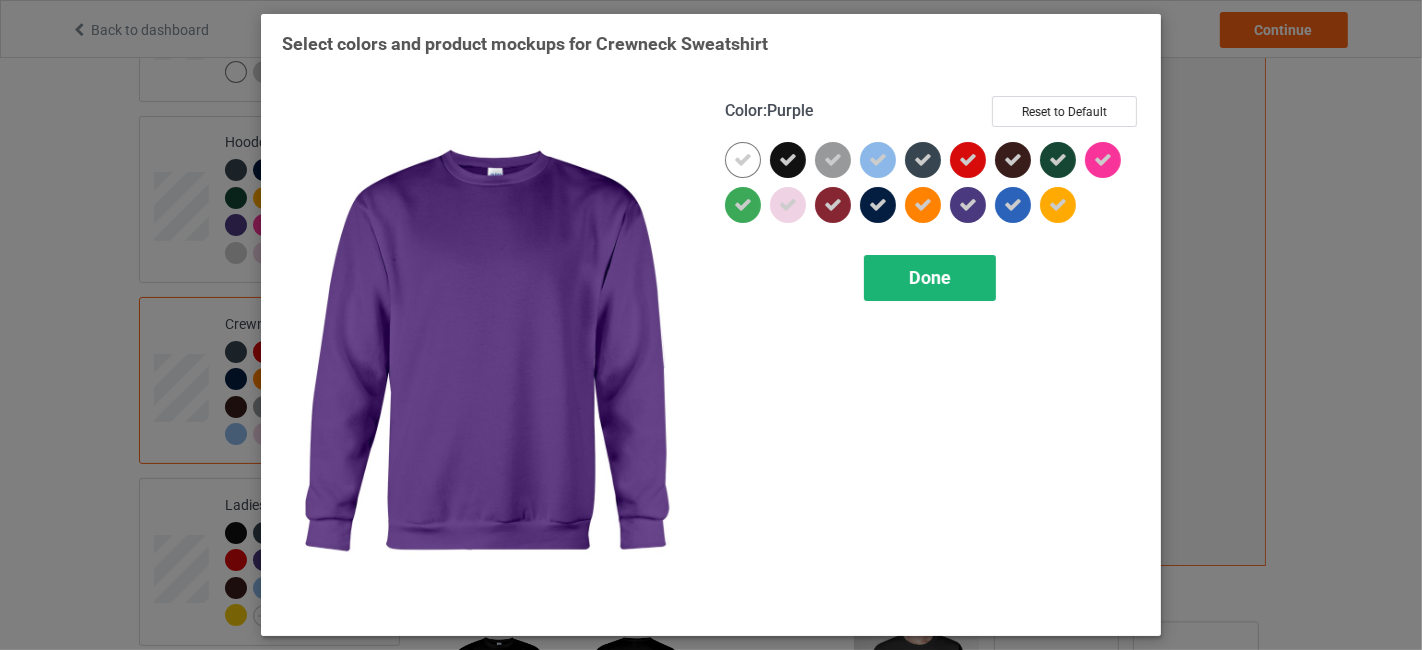 click on "Done" at bounding box center (930, 277) 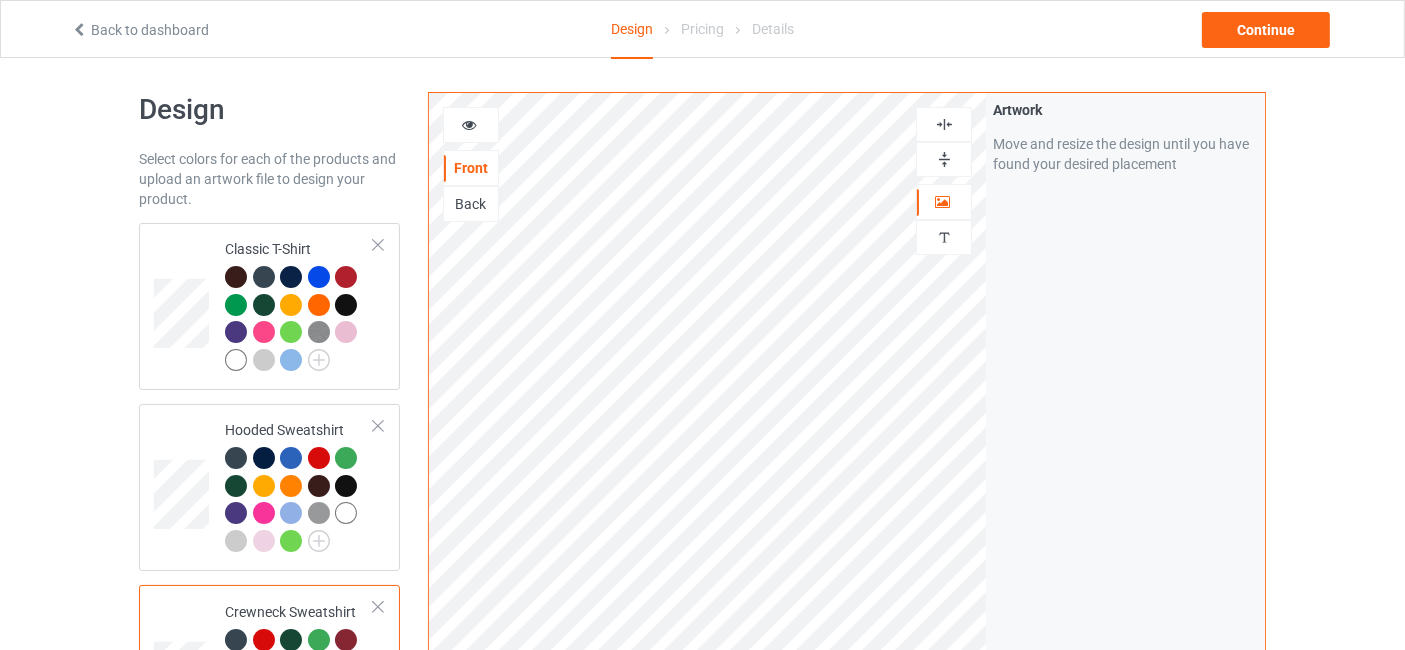 scroll, scrollTop: 0, scrollLeft: 0, axis: both 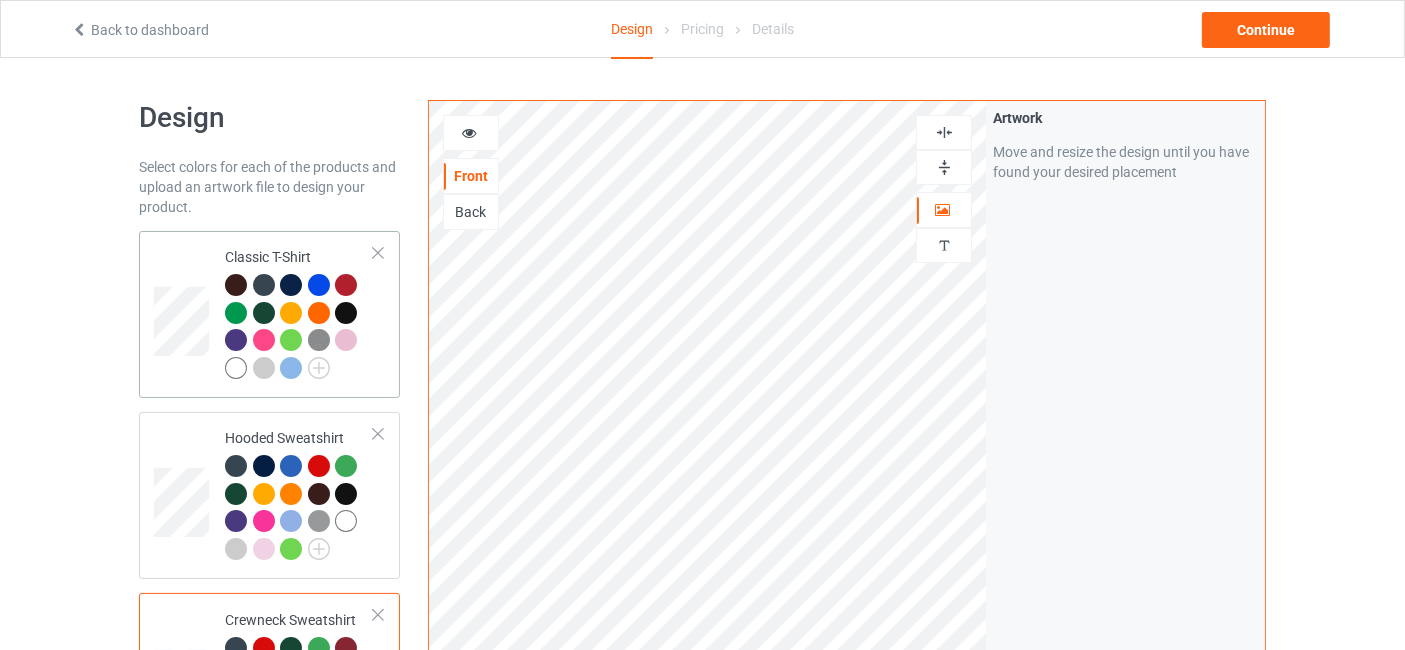 click at bounding box center (319, 313) 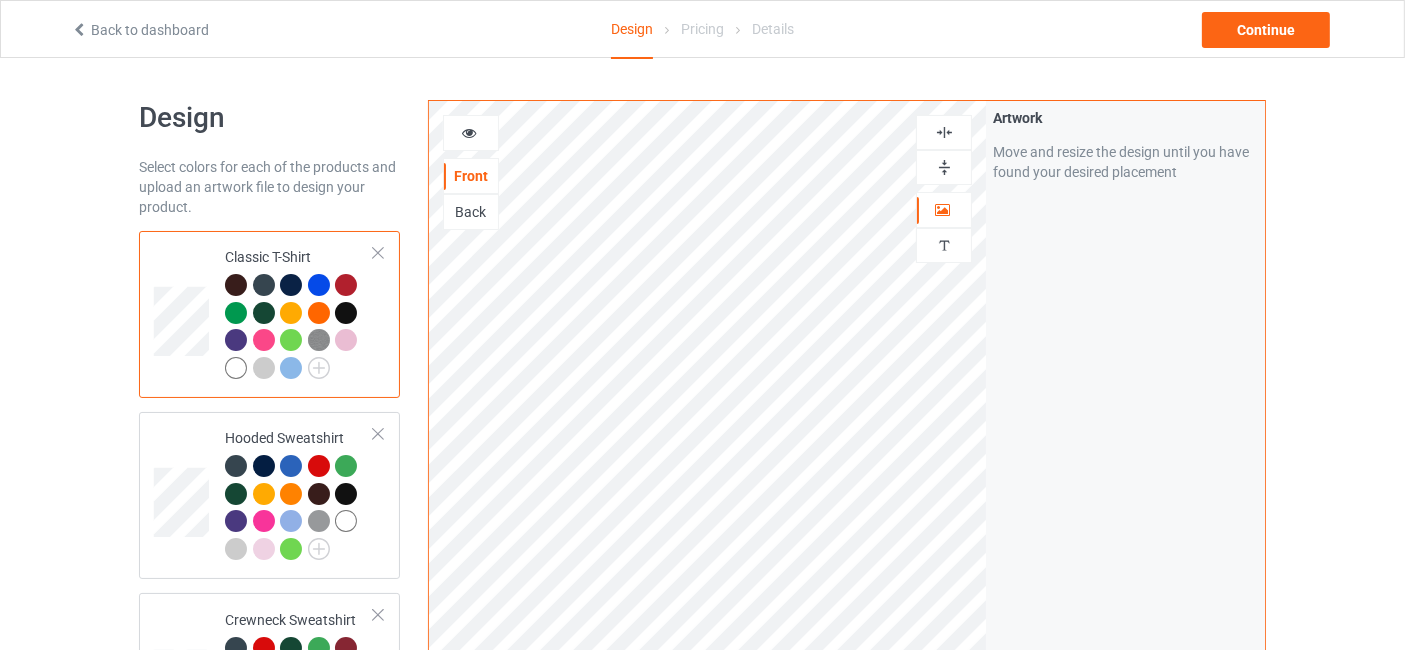 click at bounding box center (346, 285) 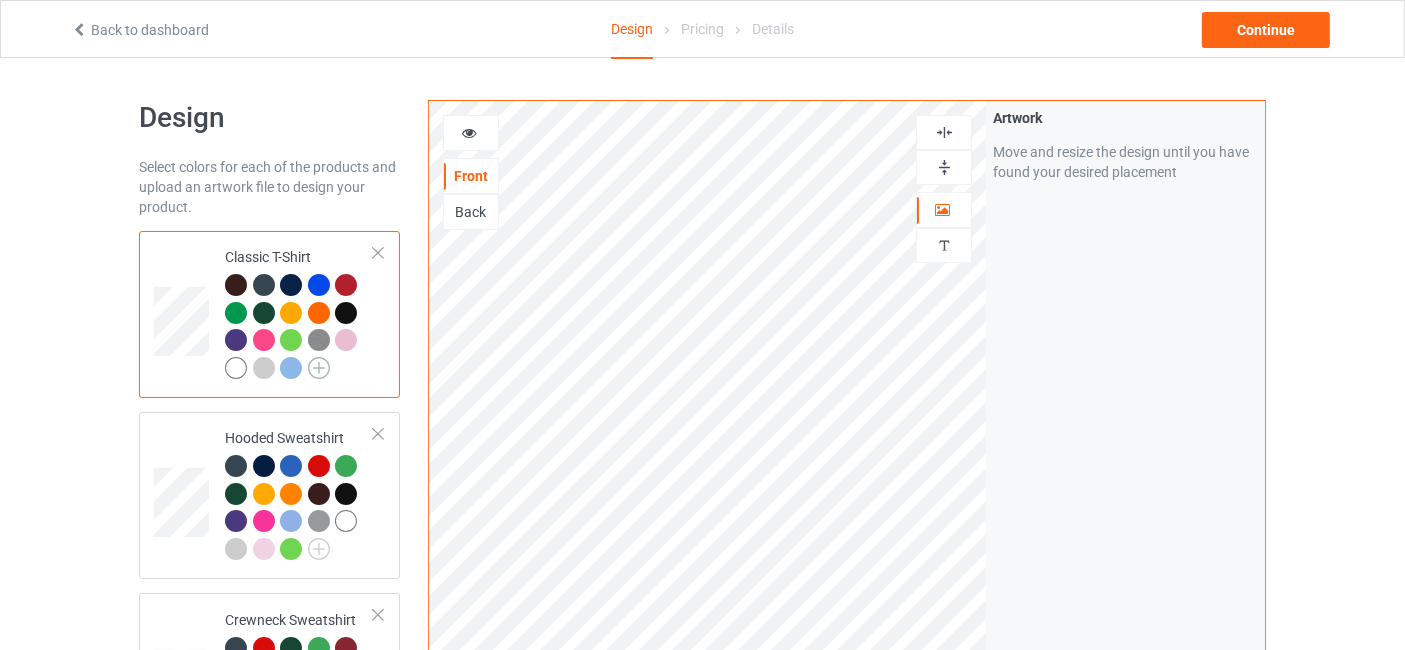 click at bounding box center [319, 368] 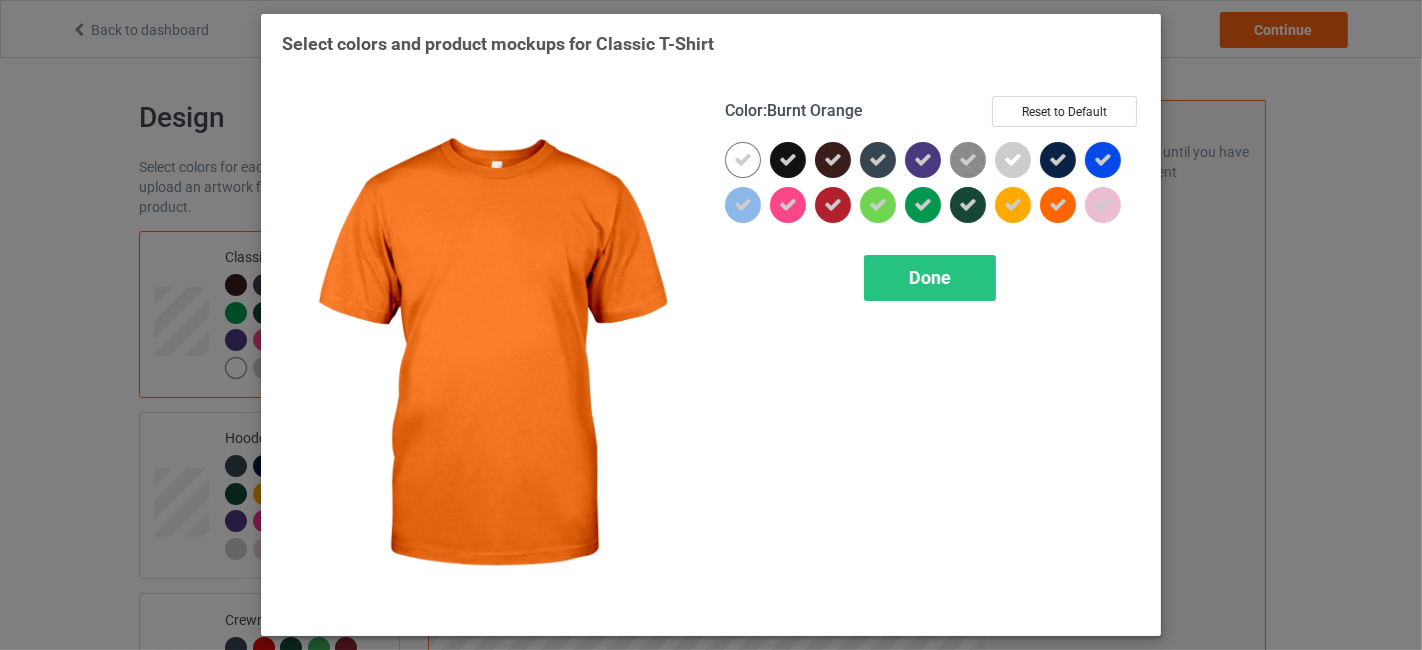 click at bounding box center [1058, 205] 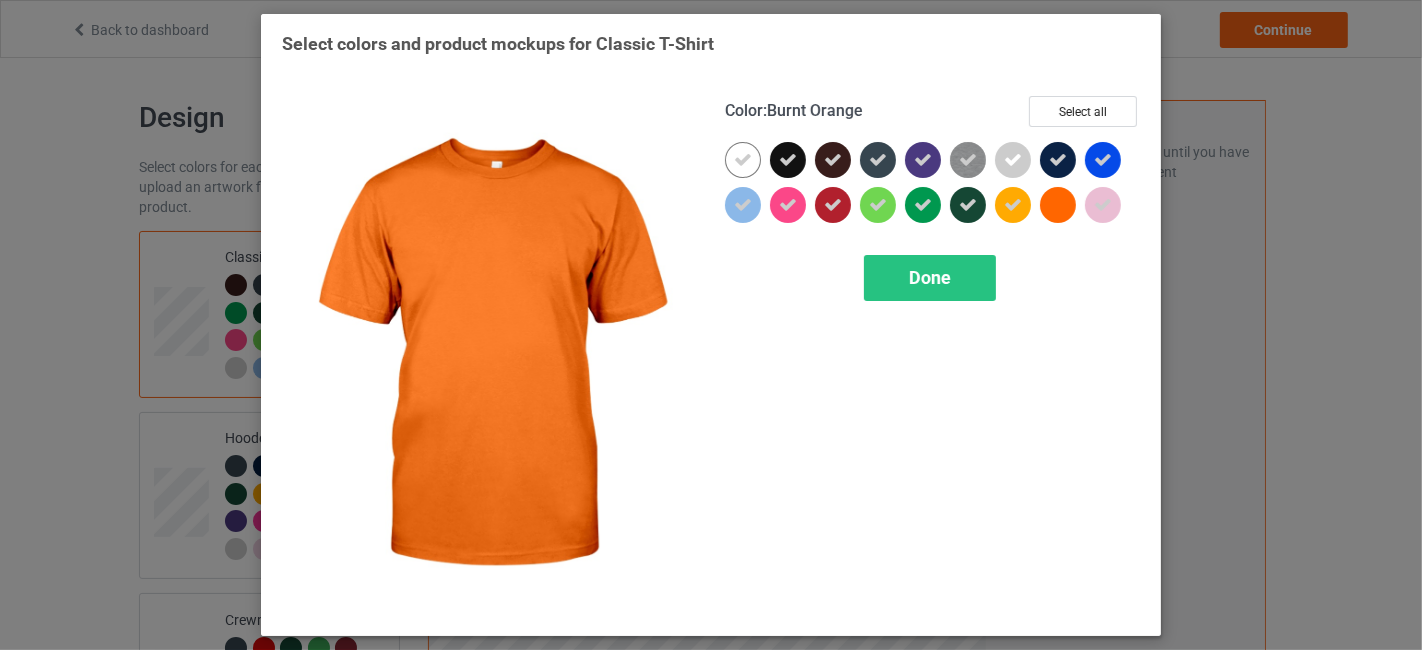 click at bounding box center (1058, 205) 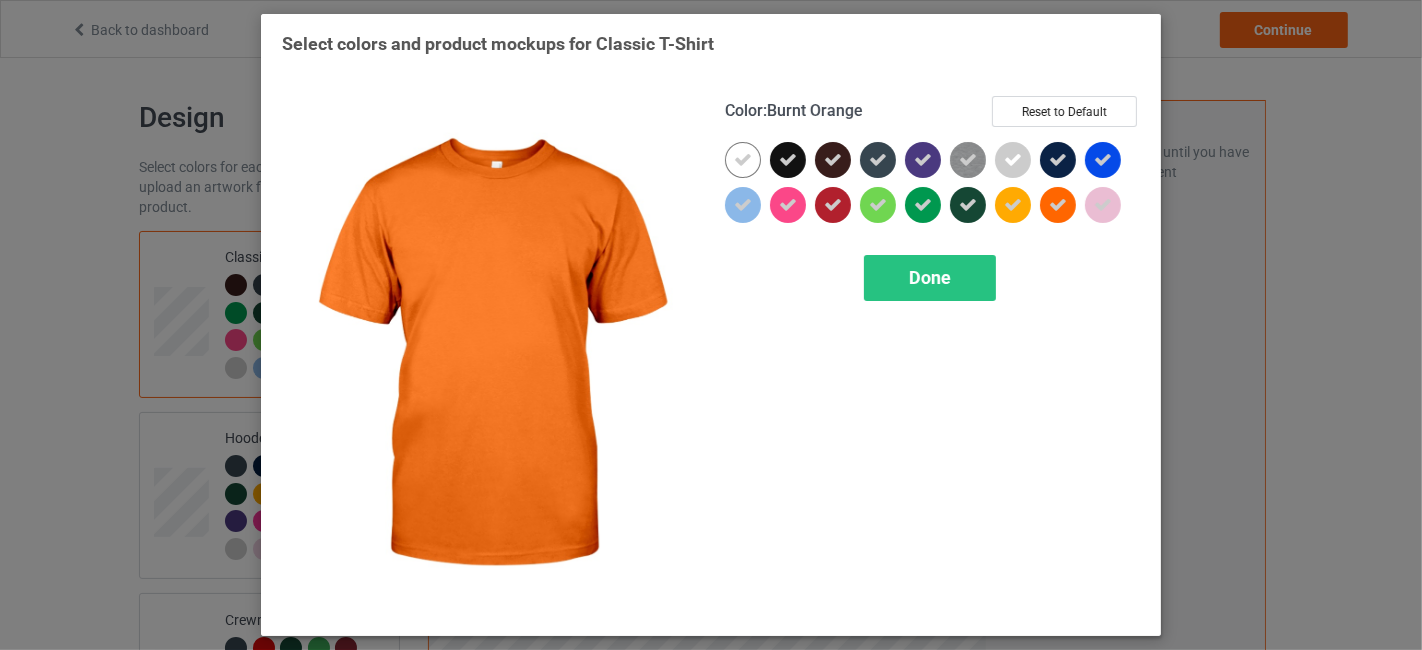 click at bounding box center (1058, 205) 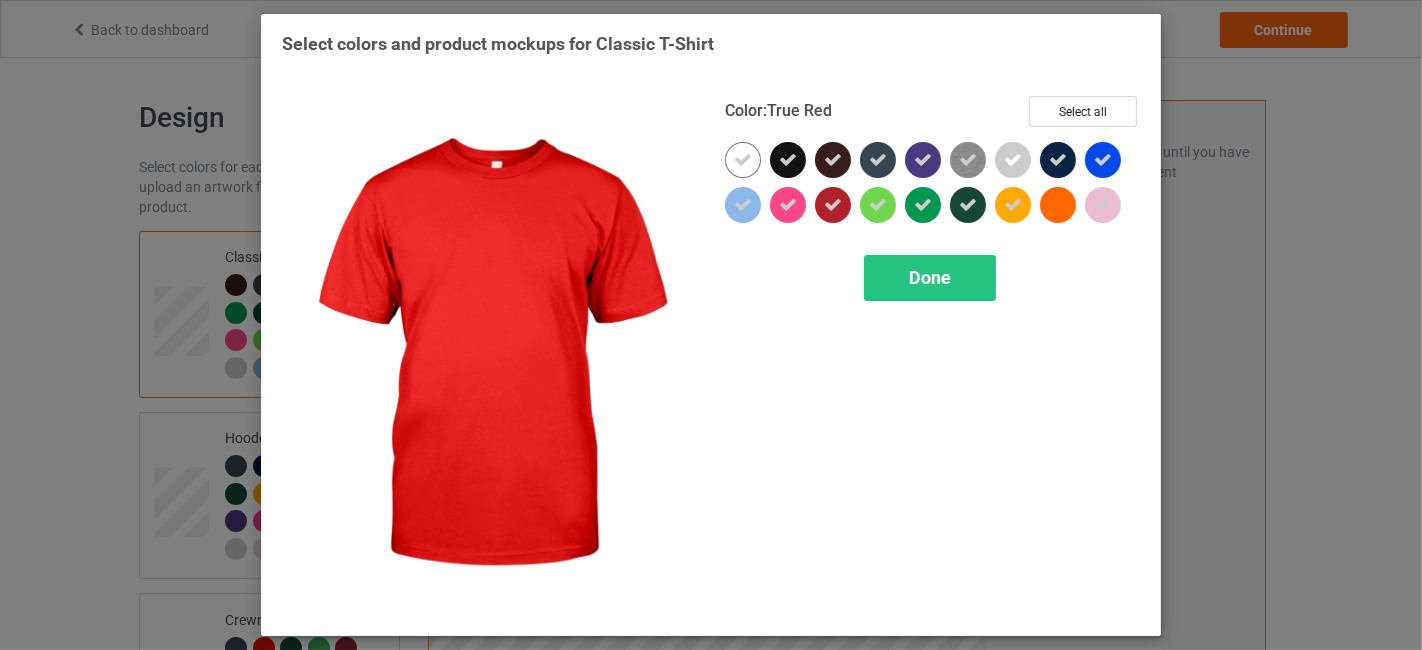 click at bounding box center [833, 205] 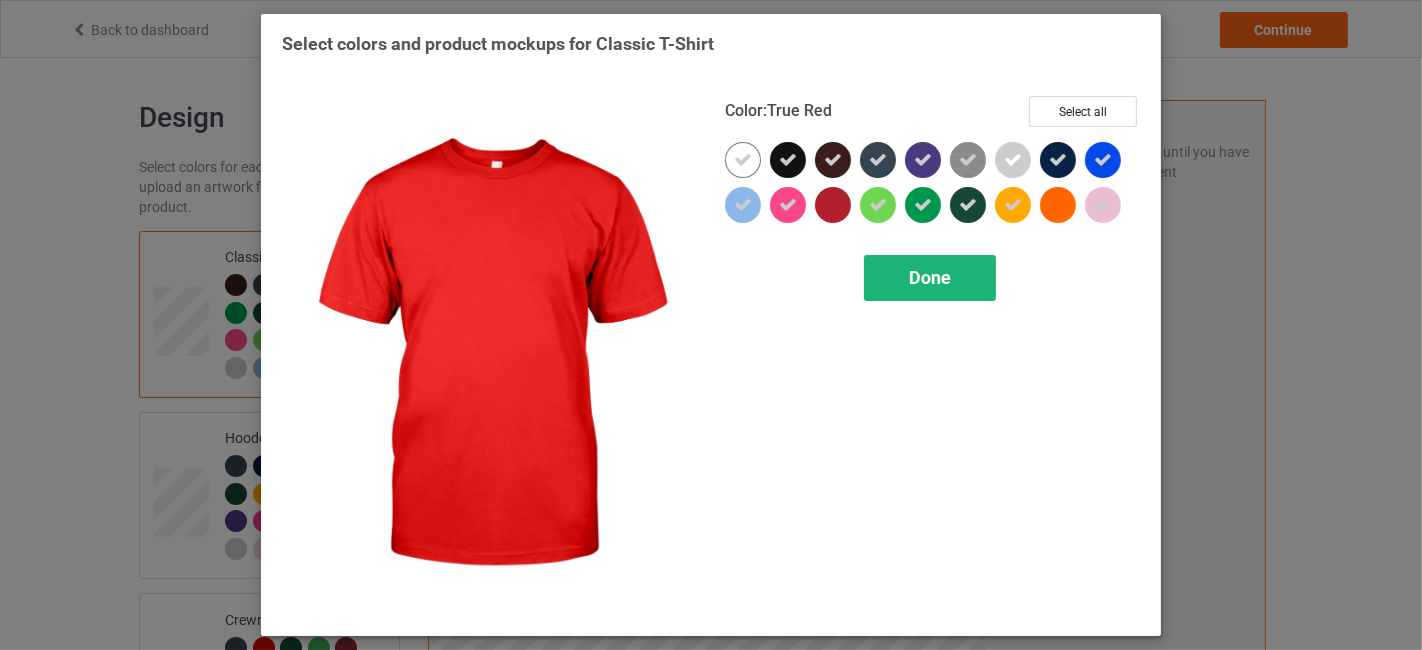 click on "Done" at bounding box center [930, 278] 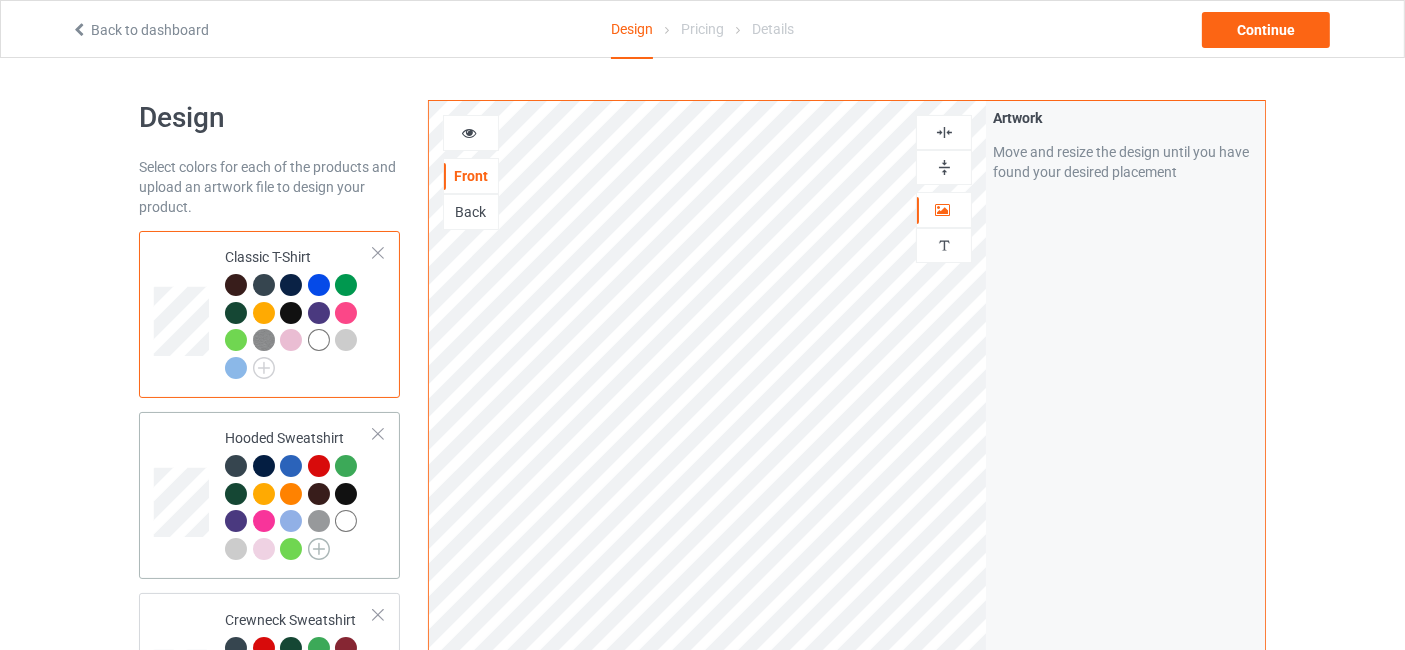 click at bounding box center [319, 549] 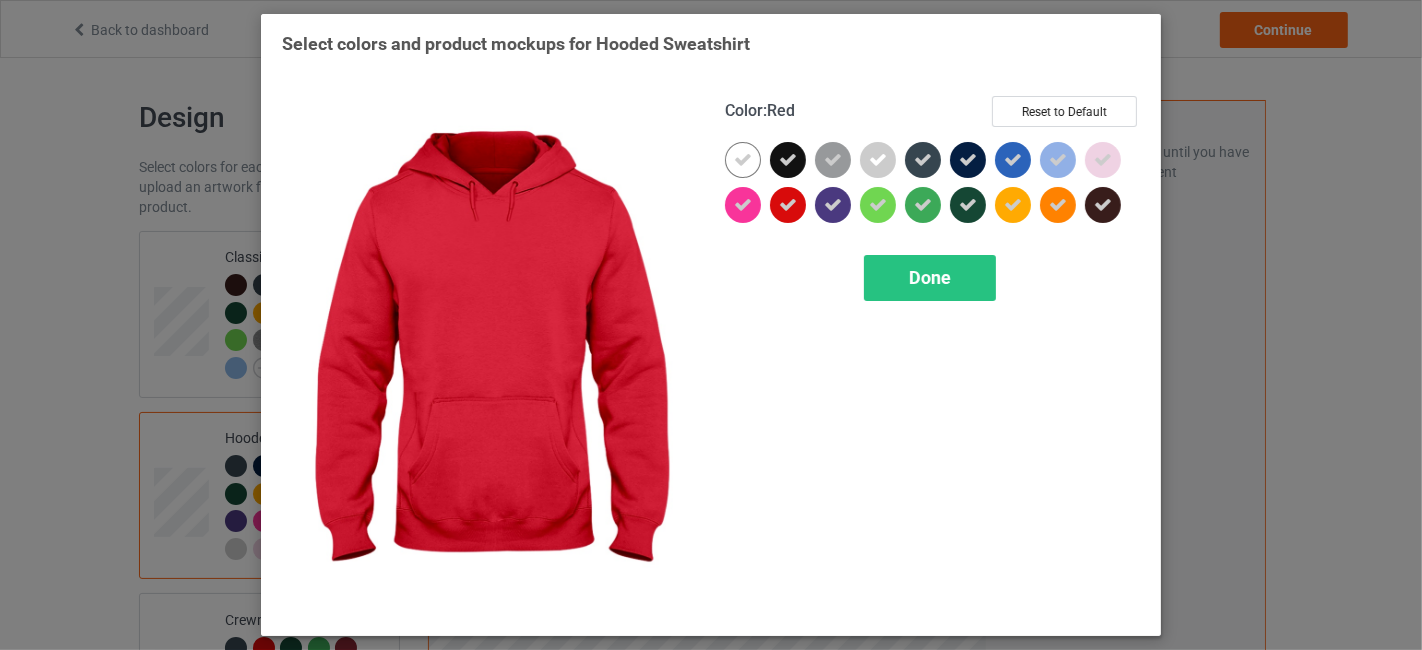 click at bounding box center [788, 205] 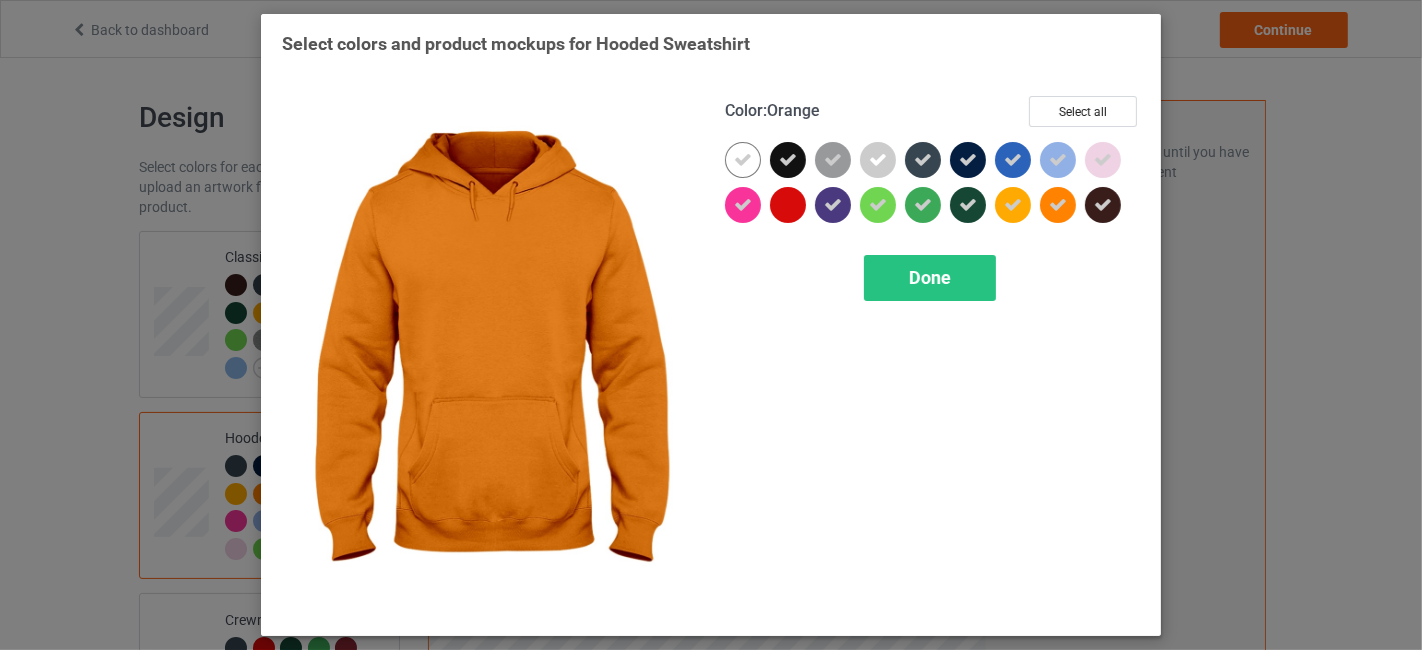 click at bounding box center (1058, 205) 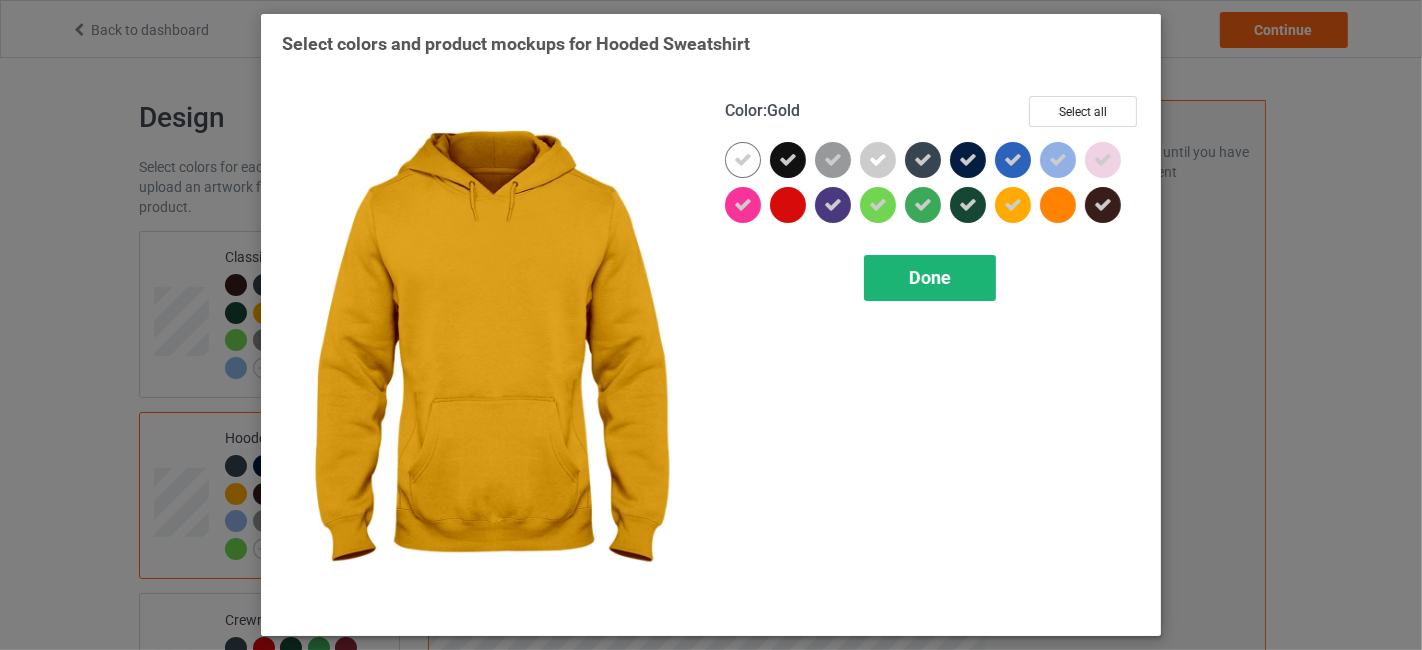 click on "Done" at bounding box center [930, 278] 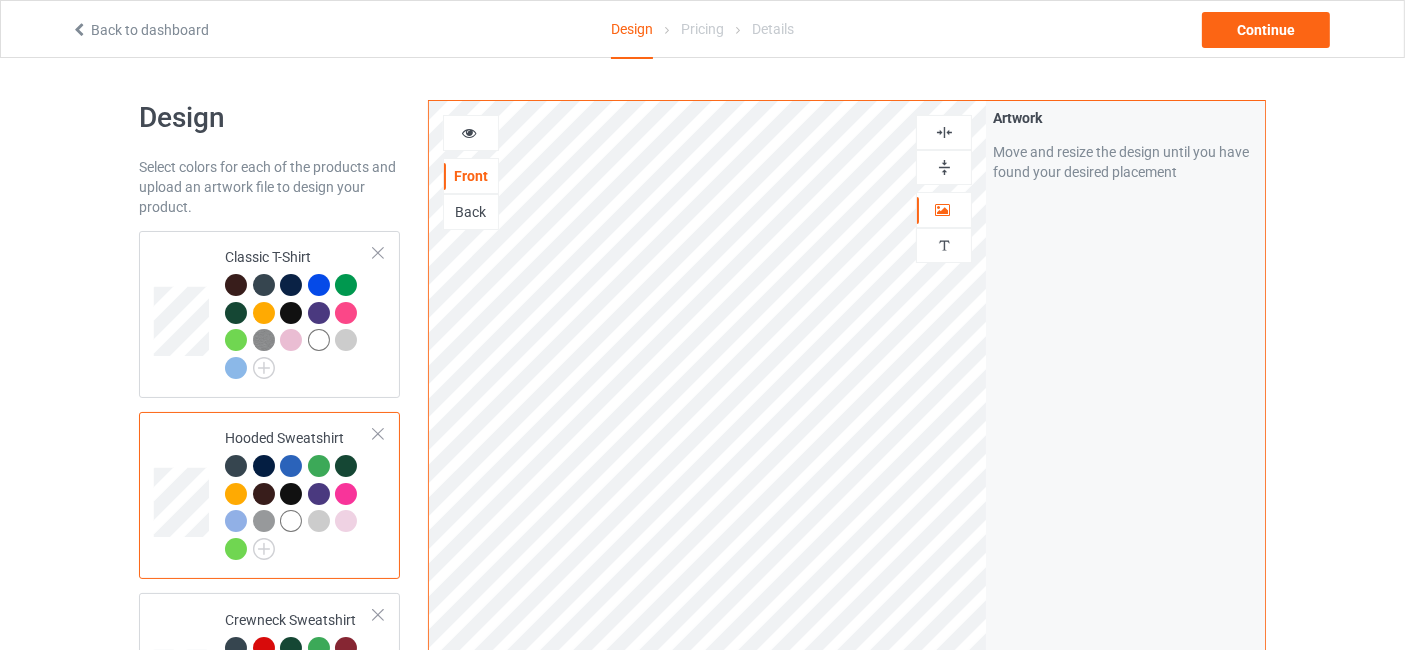 scroll, scrollTop: 296, scrollLeft: 0, axis: vertical 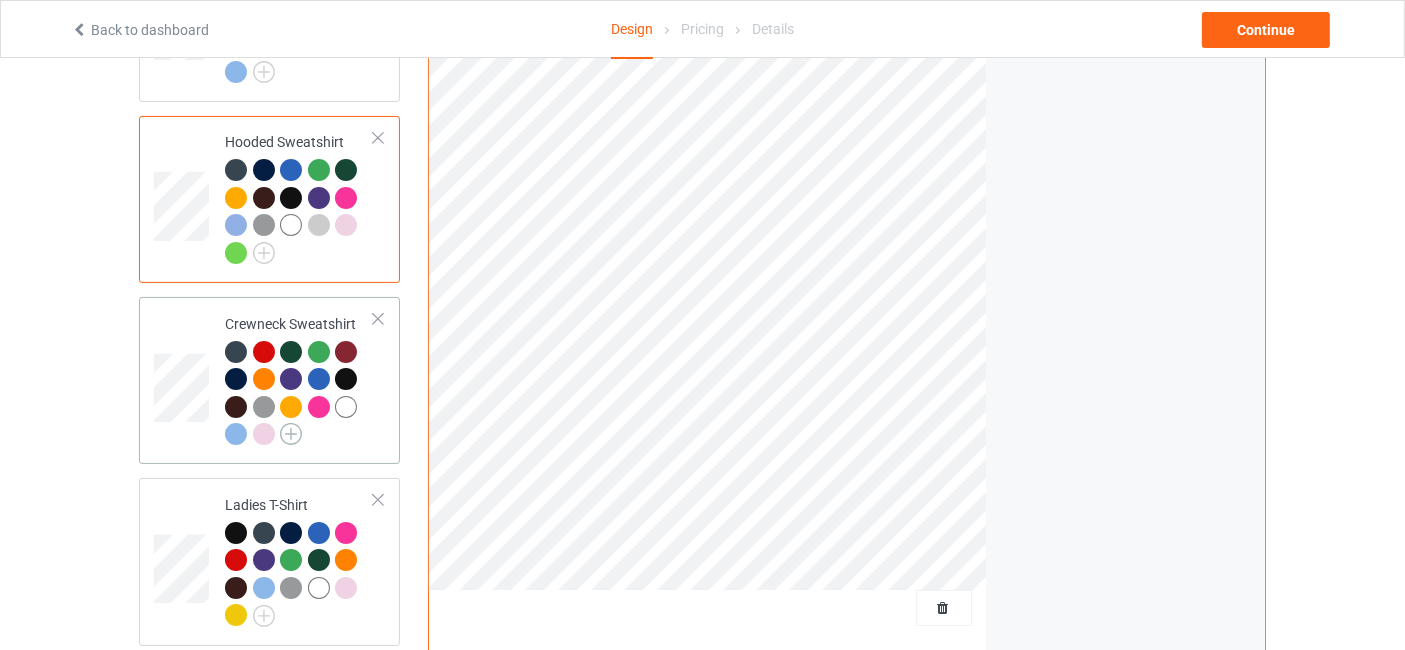 click at bounding box center [291, 434] 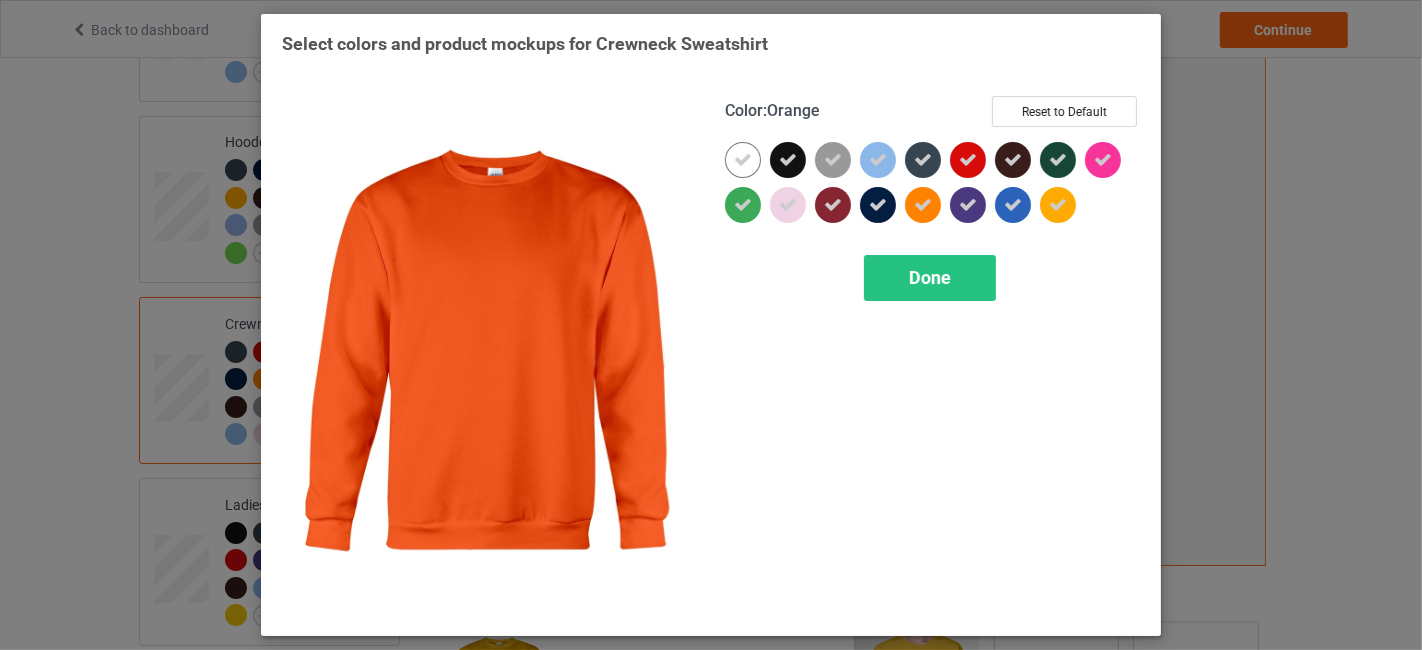 click at bounding box center (923, 205) 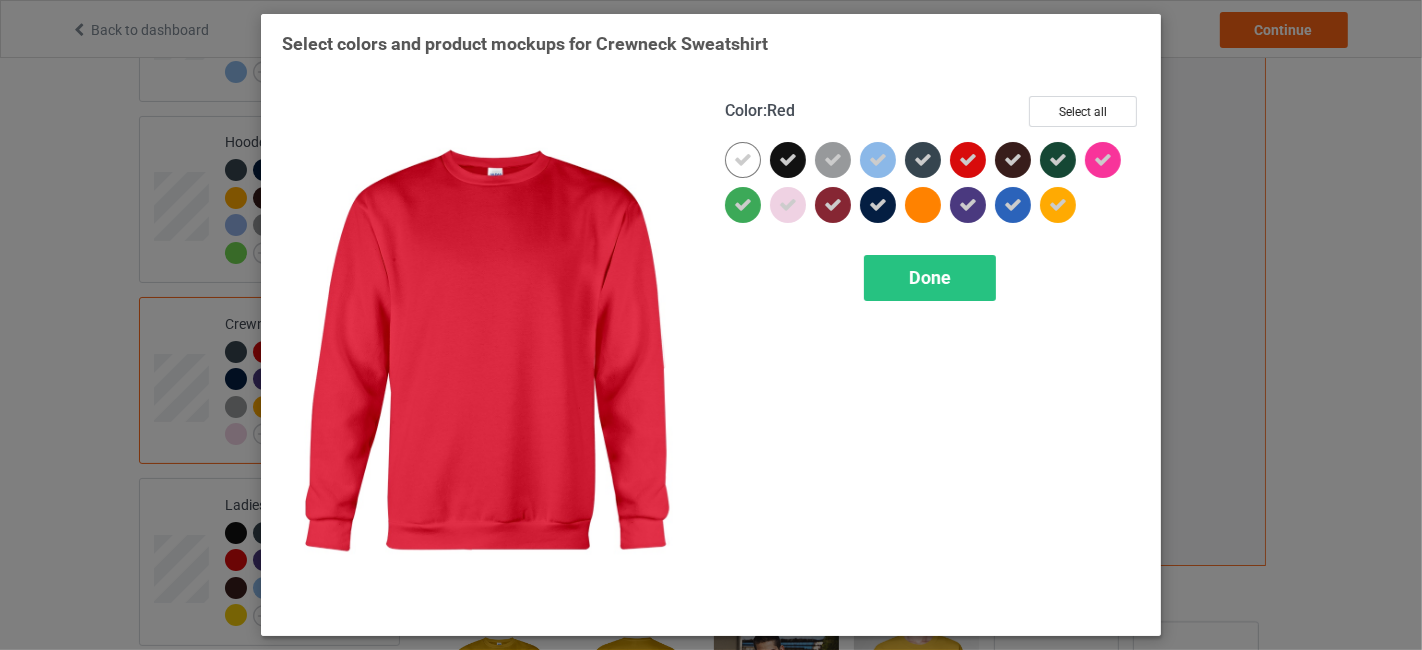 click at bounding box center [968, 160] 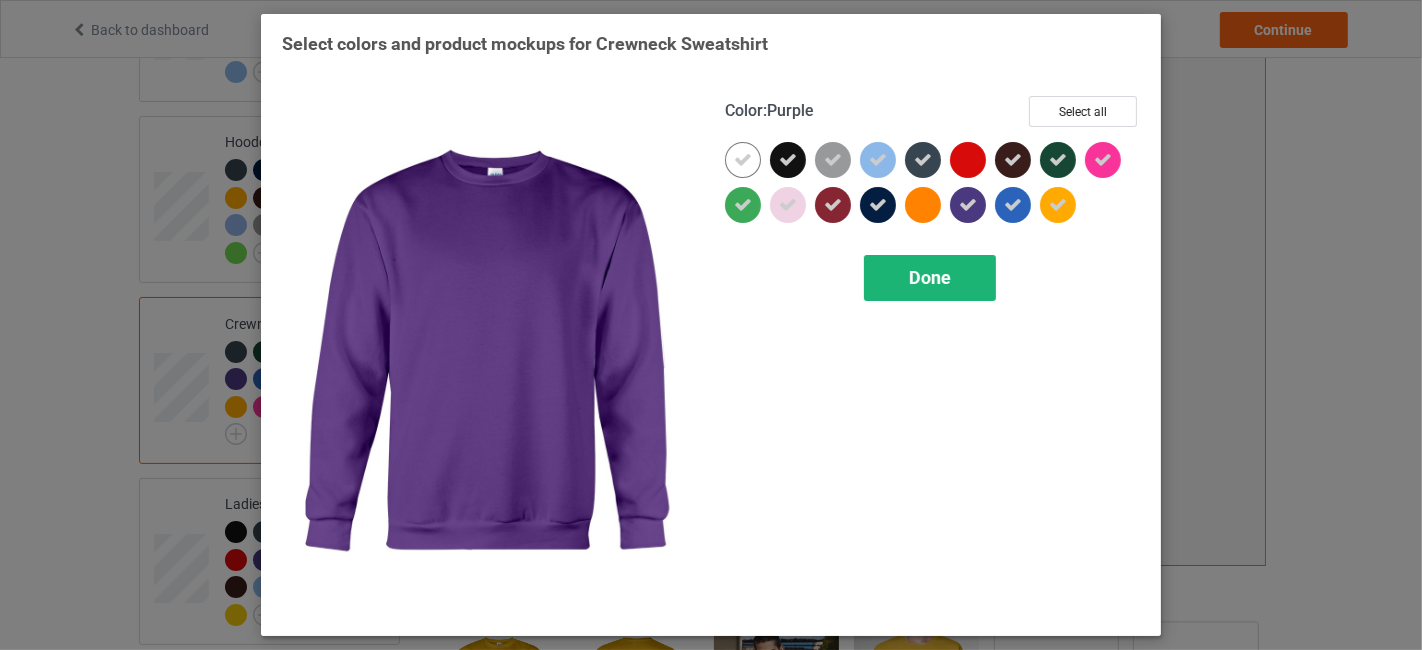 click on "Done" at bounding box center (930, 277) 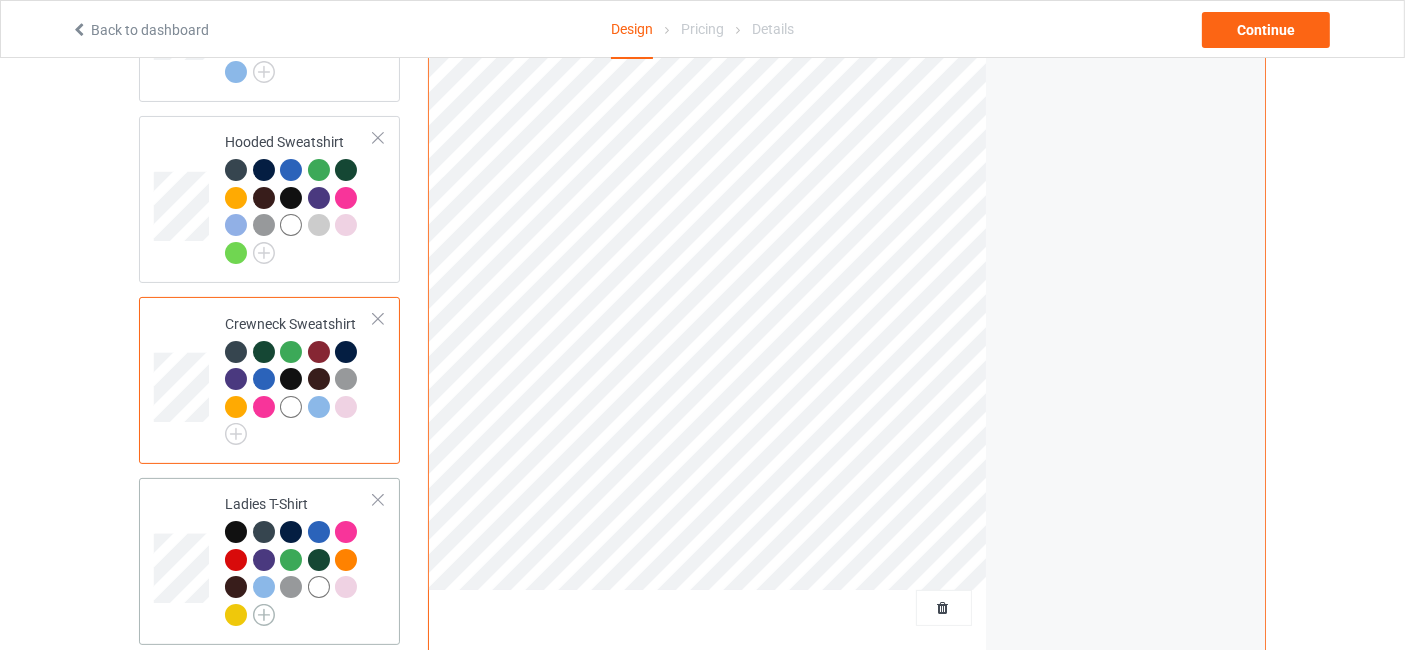click at bounding box center (264, 615) 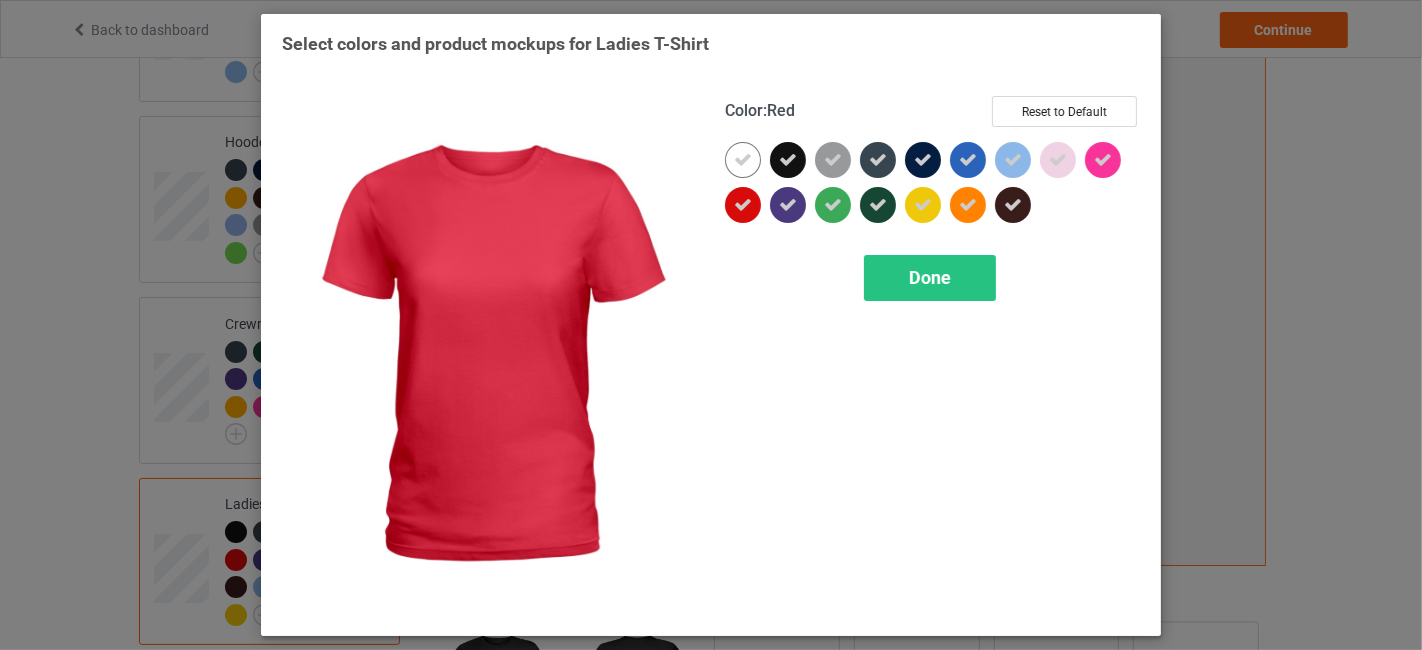 click at bounding box center (743, 205) 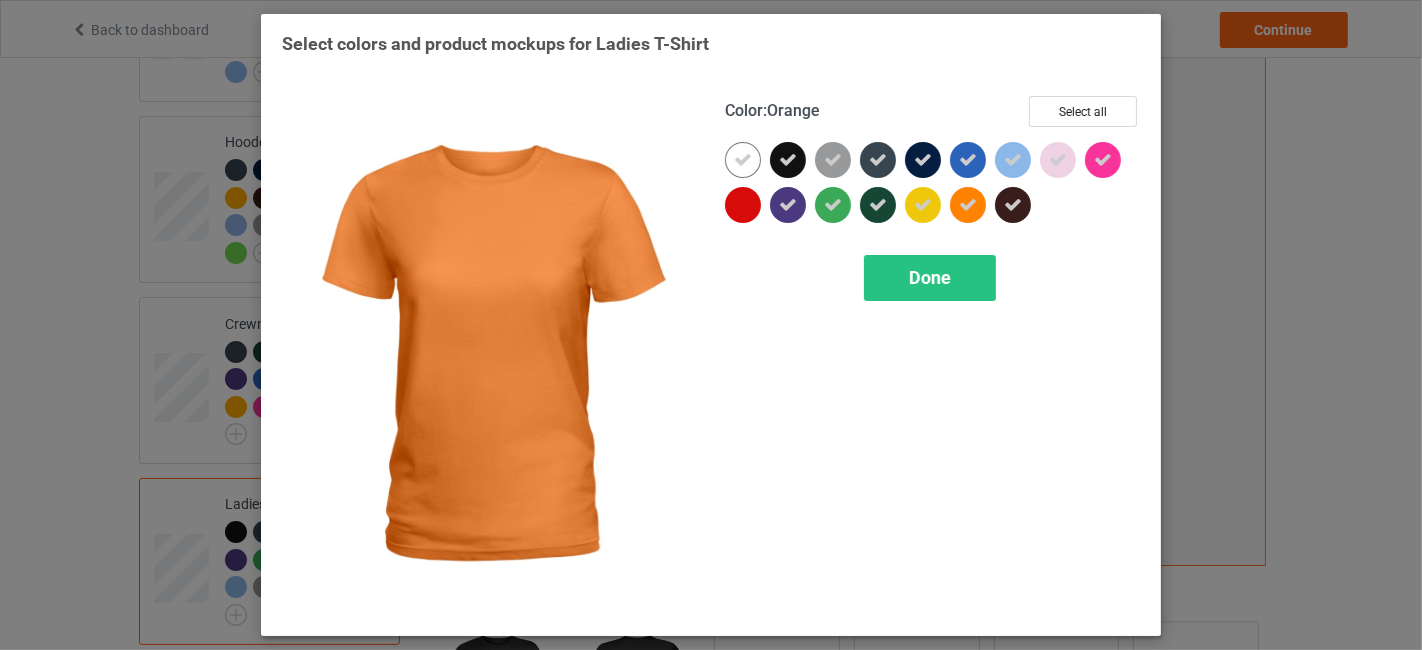 click at bounding box center (968, 205) 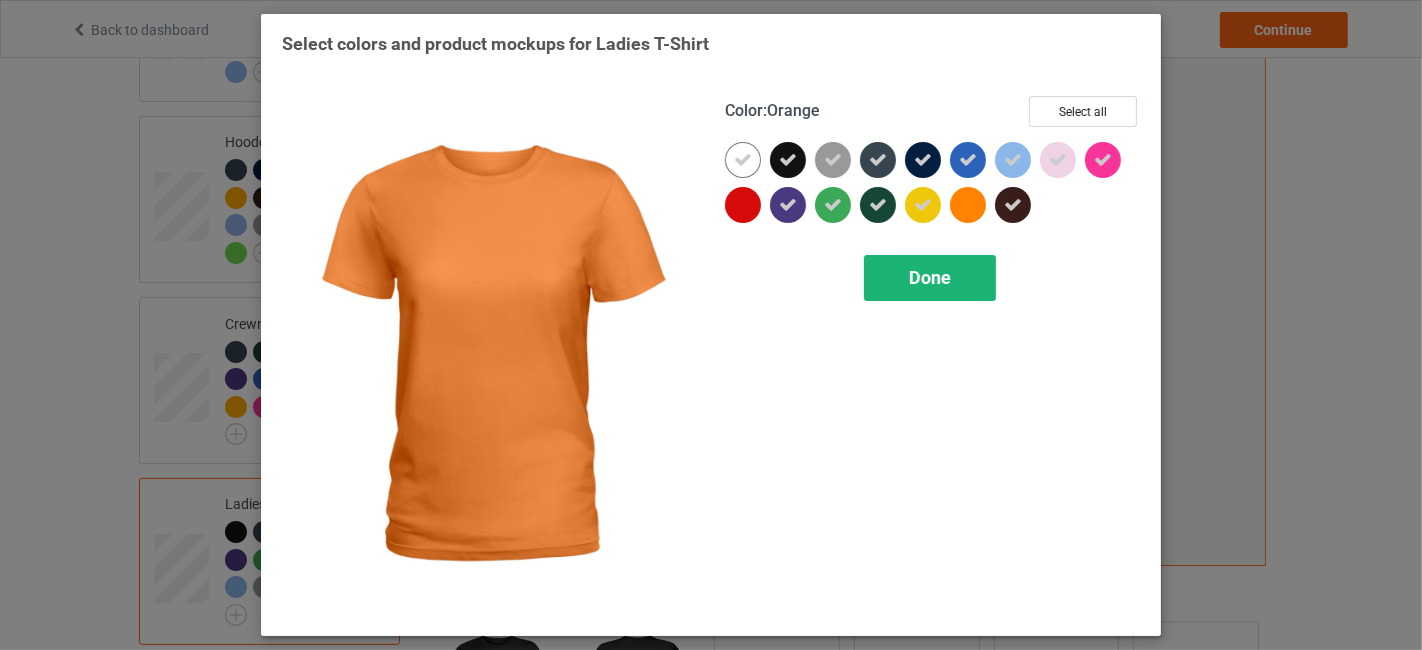 click on "Done" at bounding box center [930, 278] 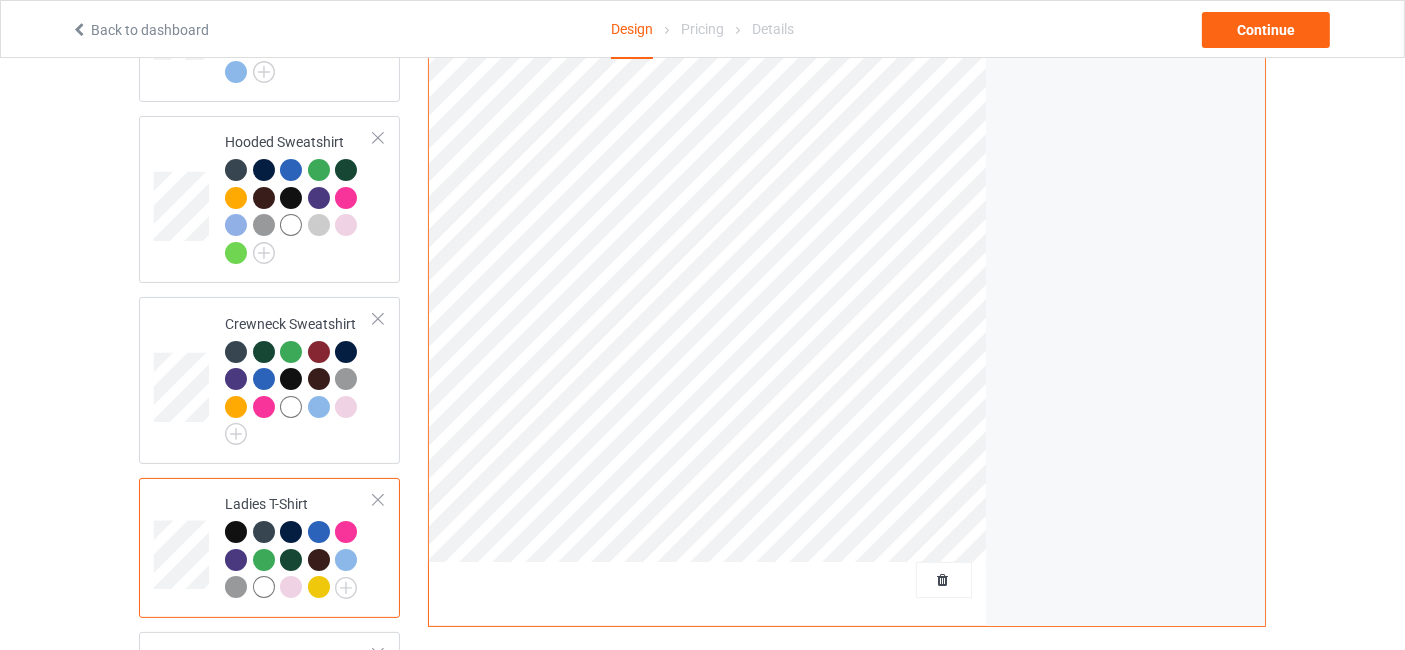 scroll, scrollTop: 592, scrollLeft: 0, axis: vertical 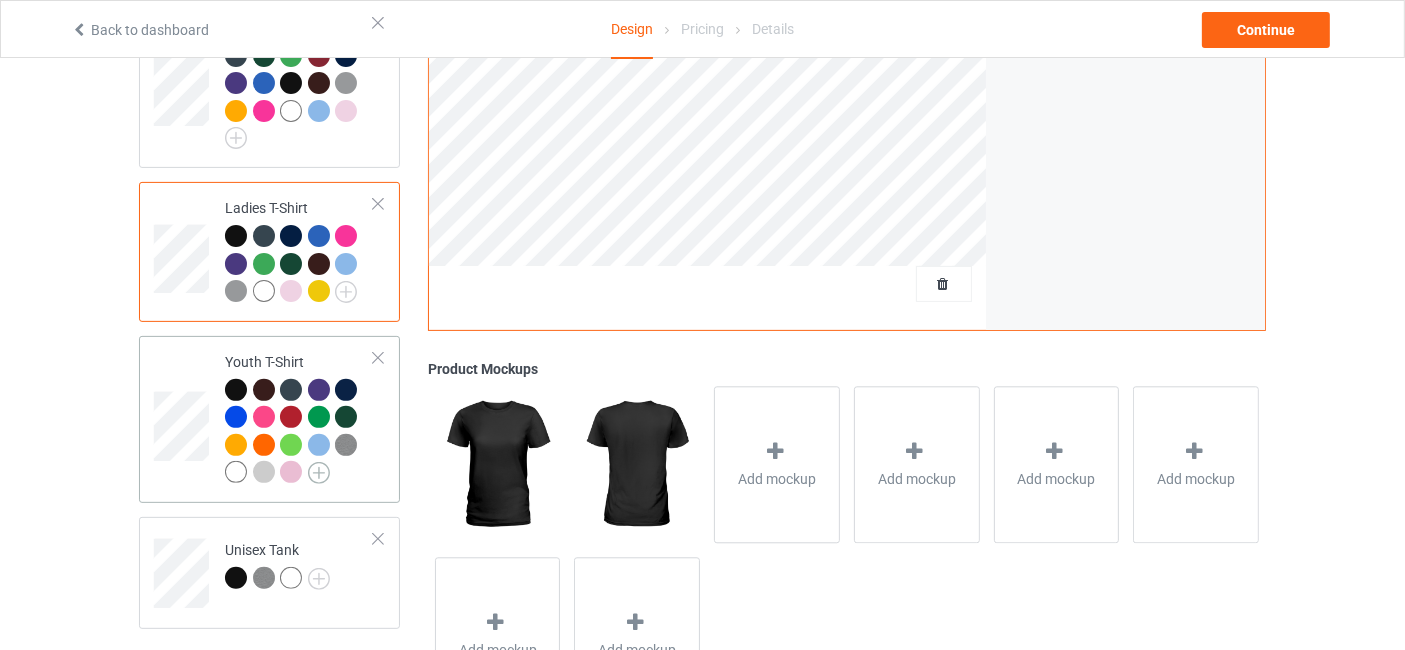 click at bounding box center (319, 473) 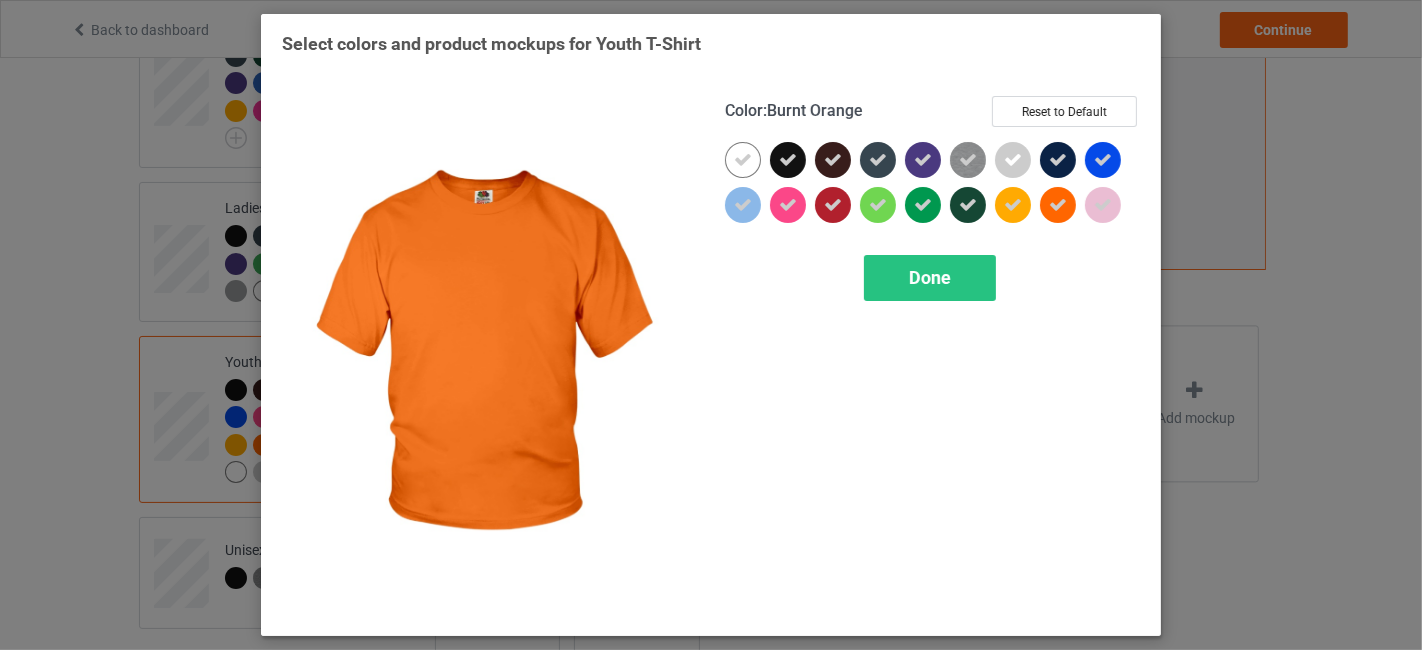 click at bounding box center [1058, 205] 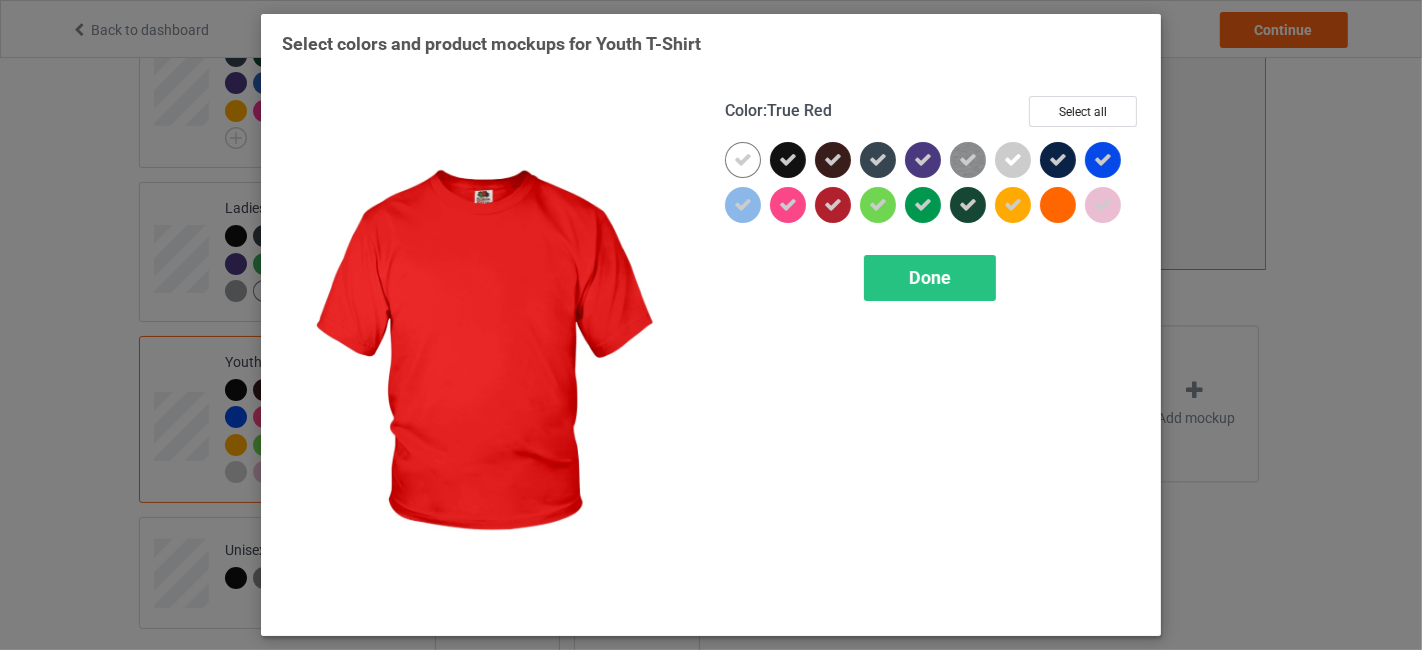click at bounding box center (837, 209) 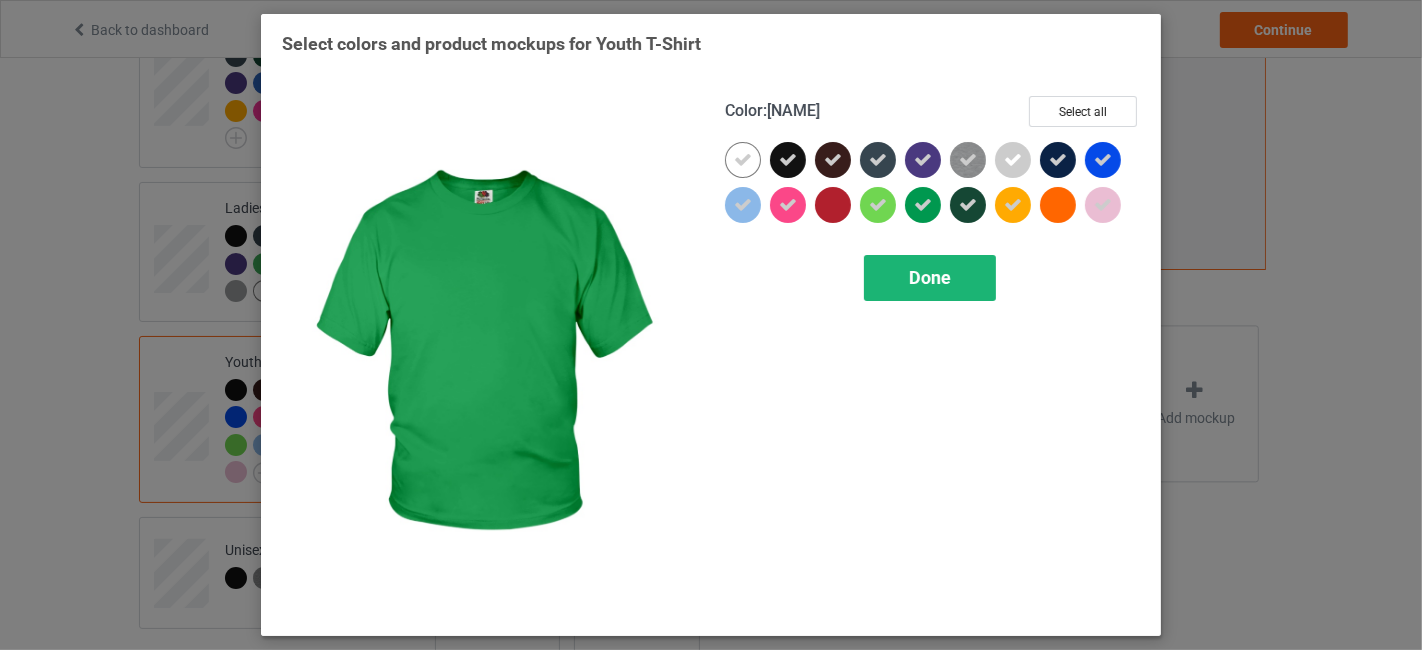 click on "Done" at bounding box center (930, 277) 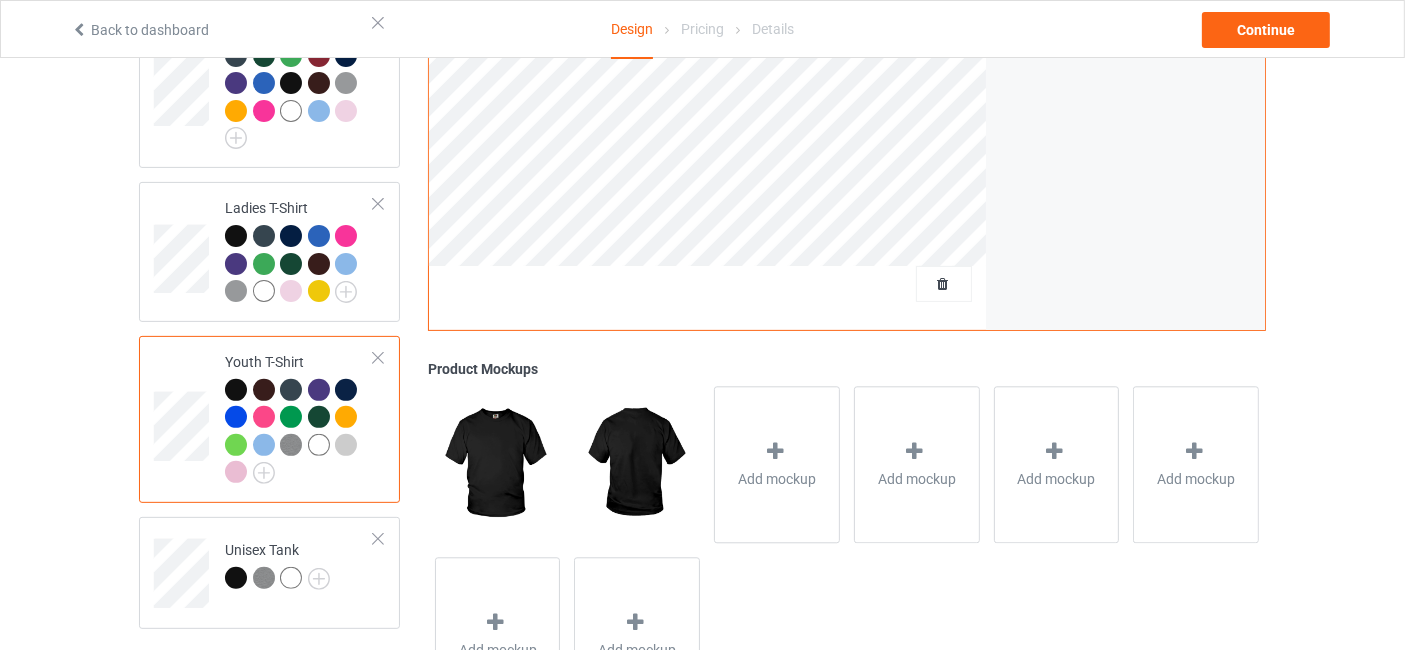 scroll, scrollTop: 0, scrollLeft: 0, axis: both 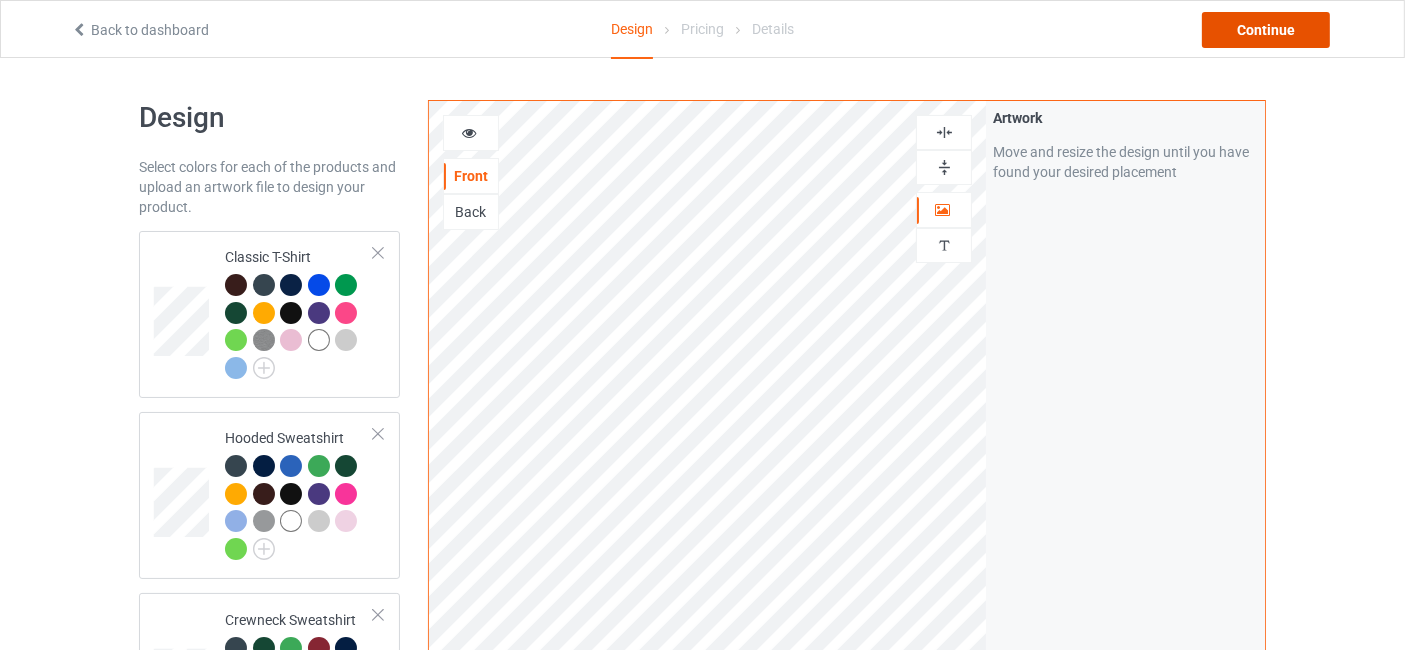 click on "Continue" at bounding box center [1266, 30] 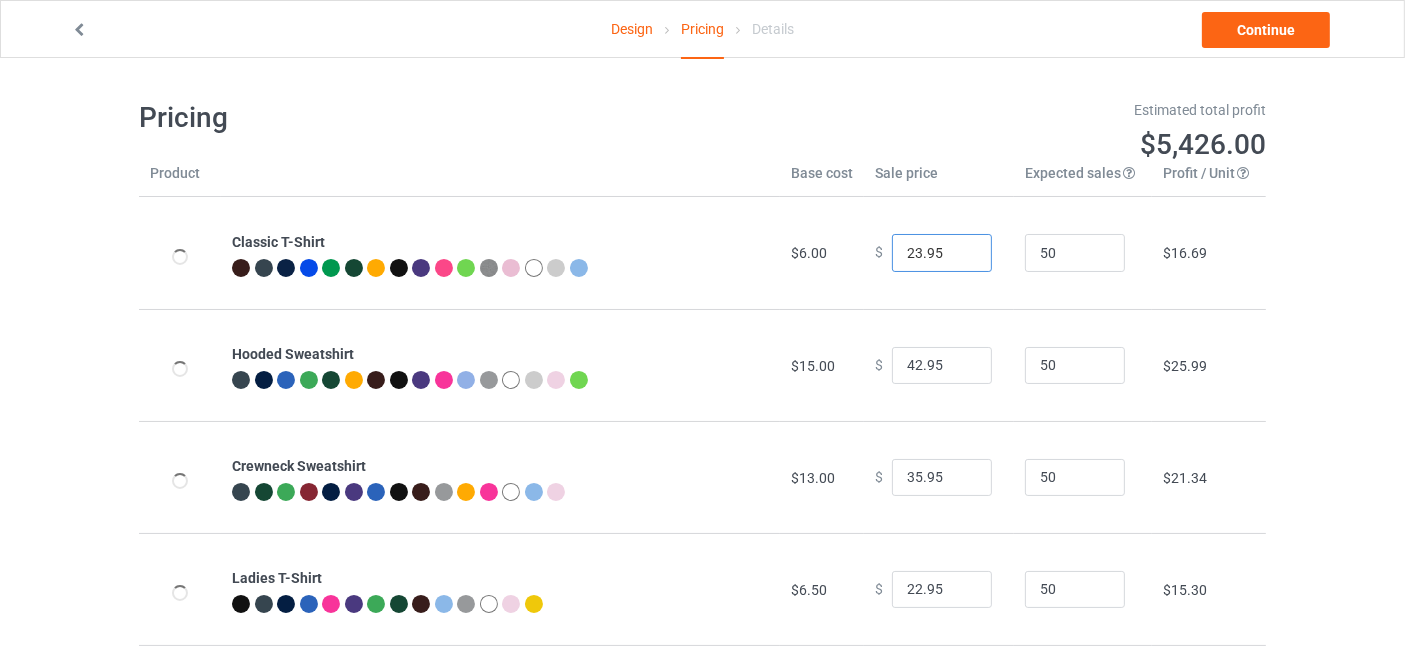 click on "23.95" at bounding box center [942, 253] 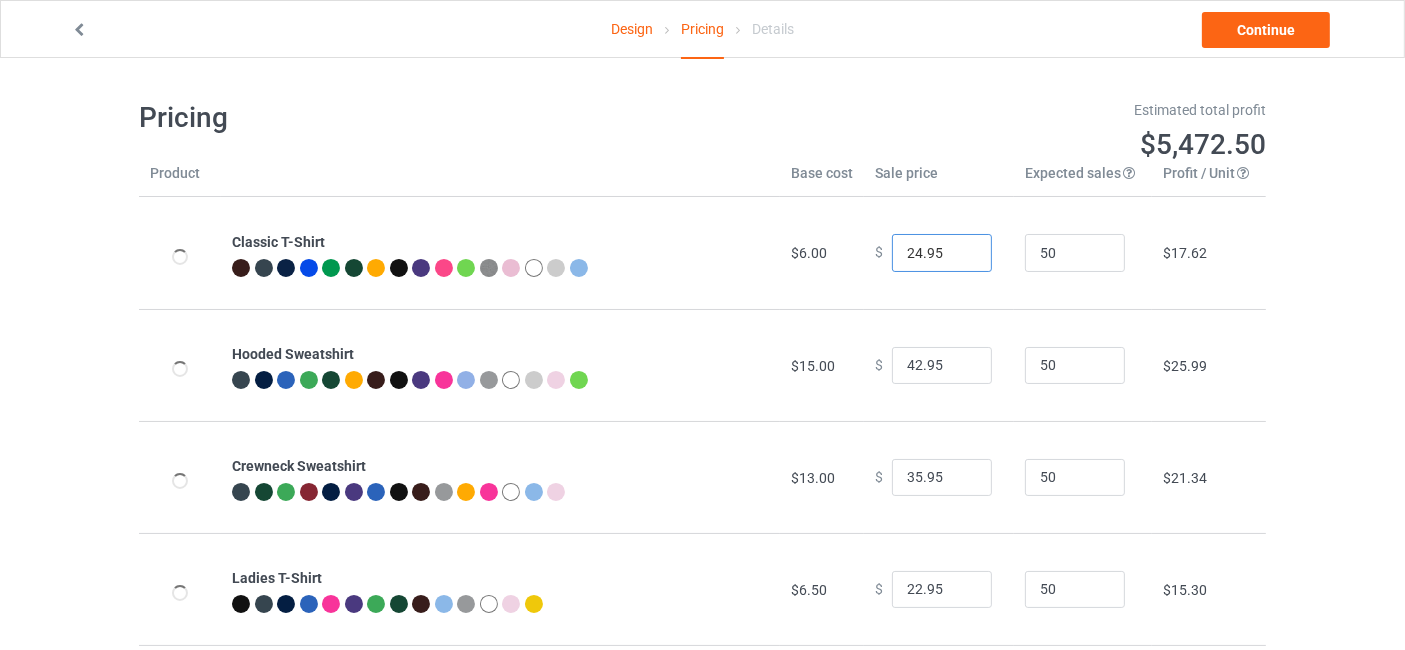 type on "24.95" 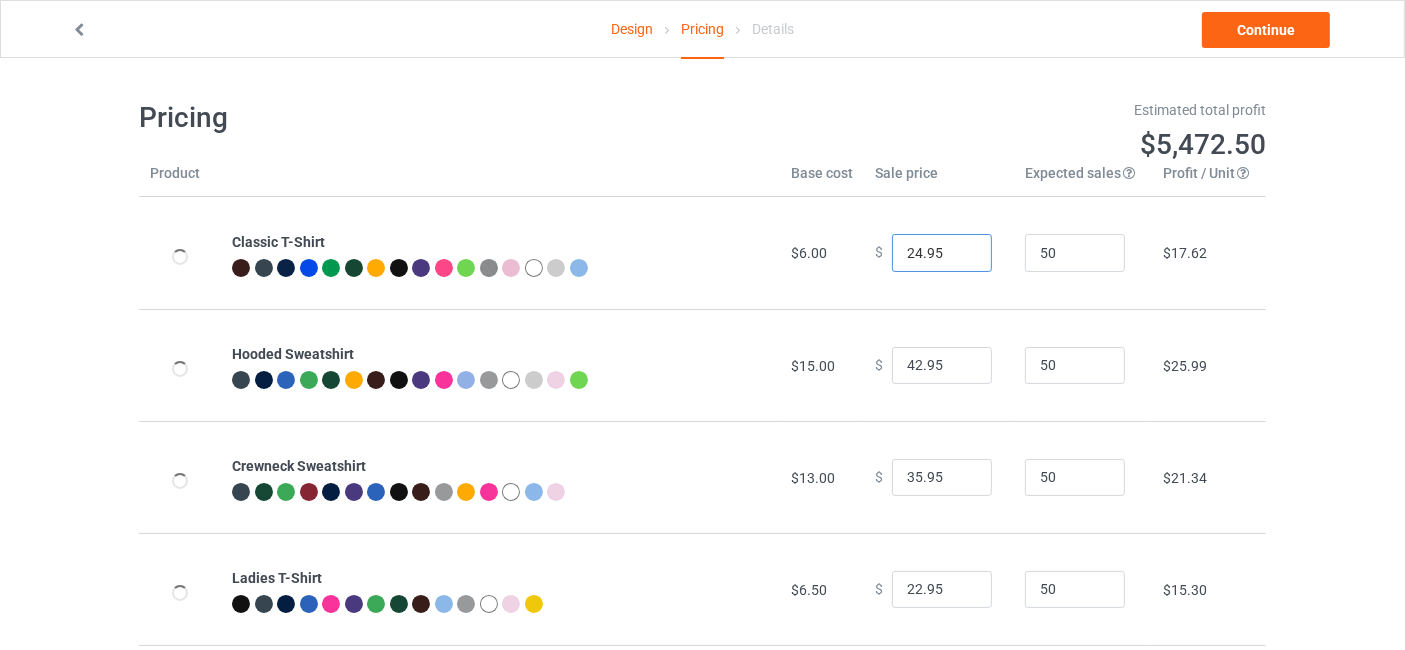 click on "24.95" at bounding box center [942, 253] 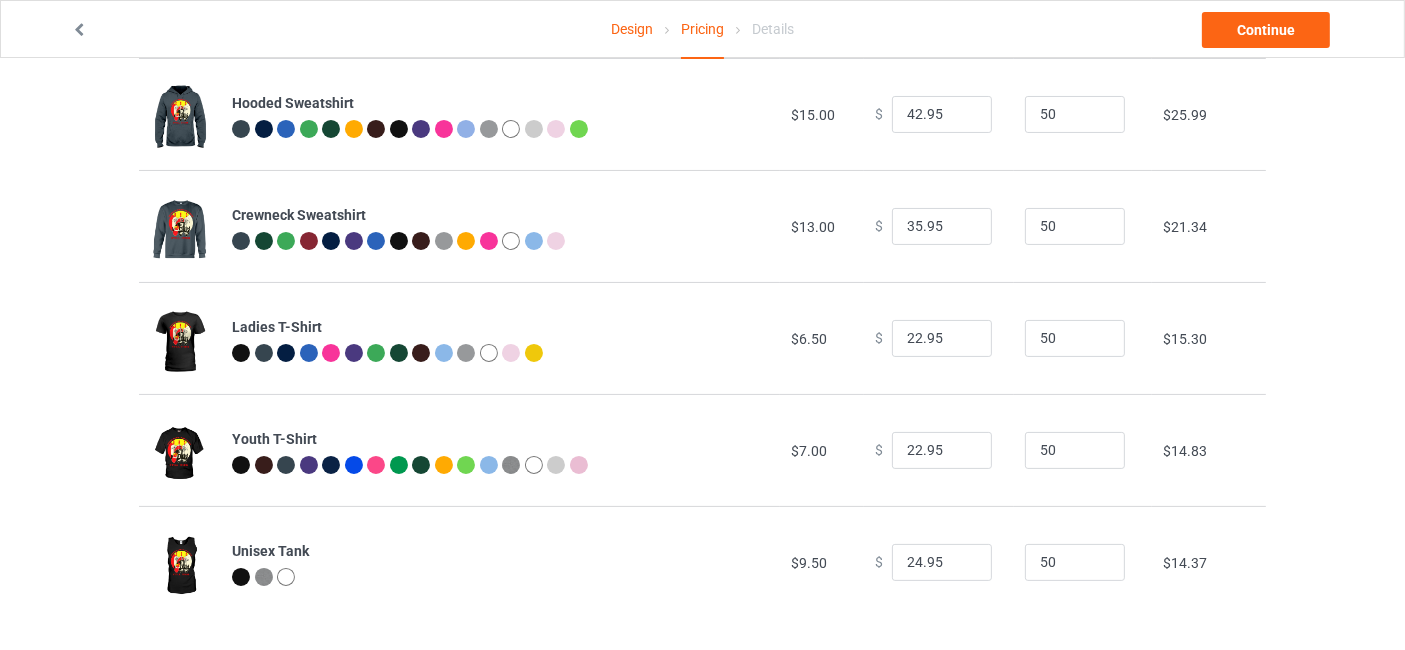 scroll, scrollTop: 260, scrollLeft: 0, axis: vertical 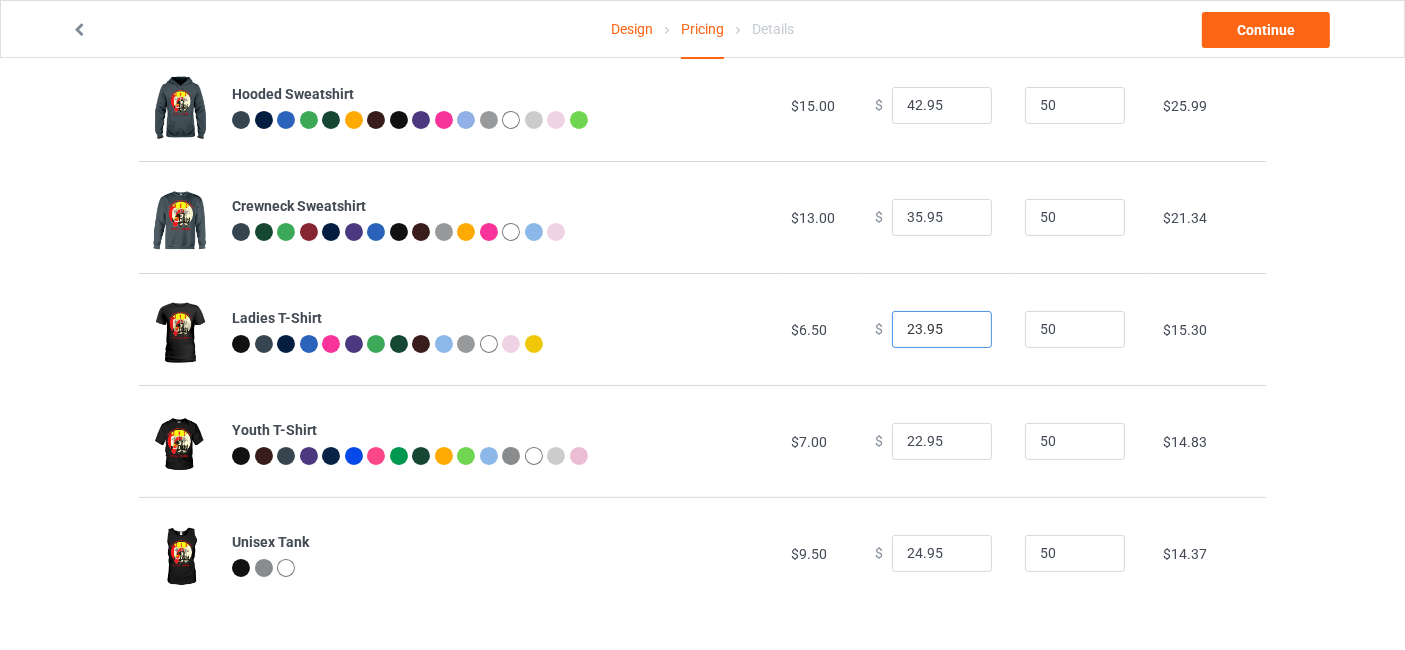 click on "23.95" at bounding box center [942, 330] 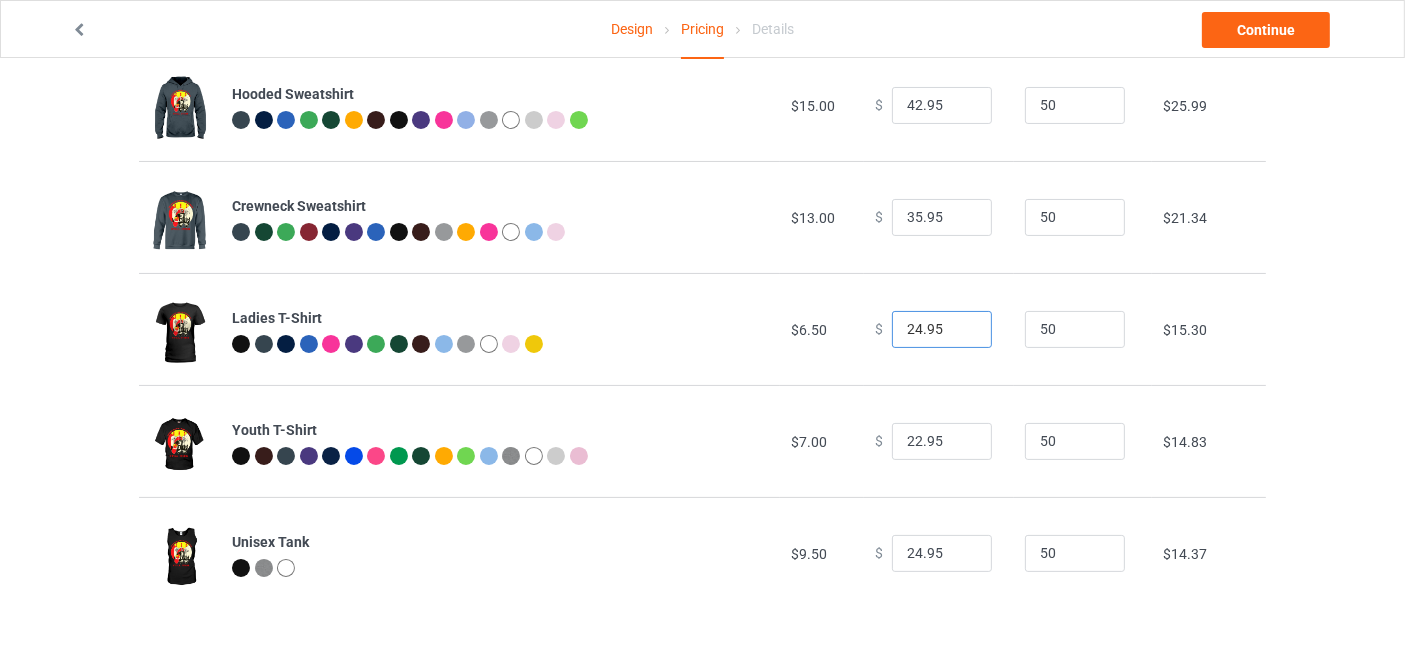 type on "24.95" 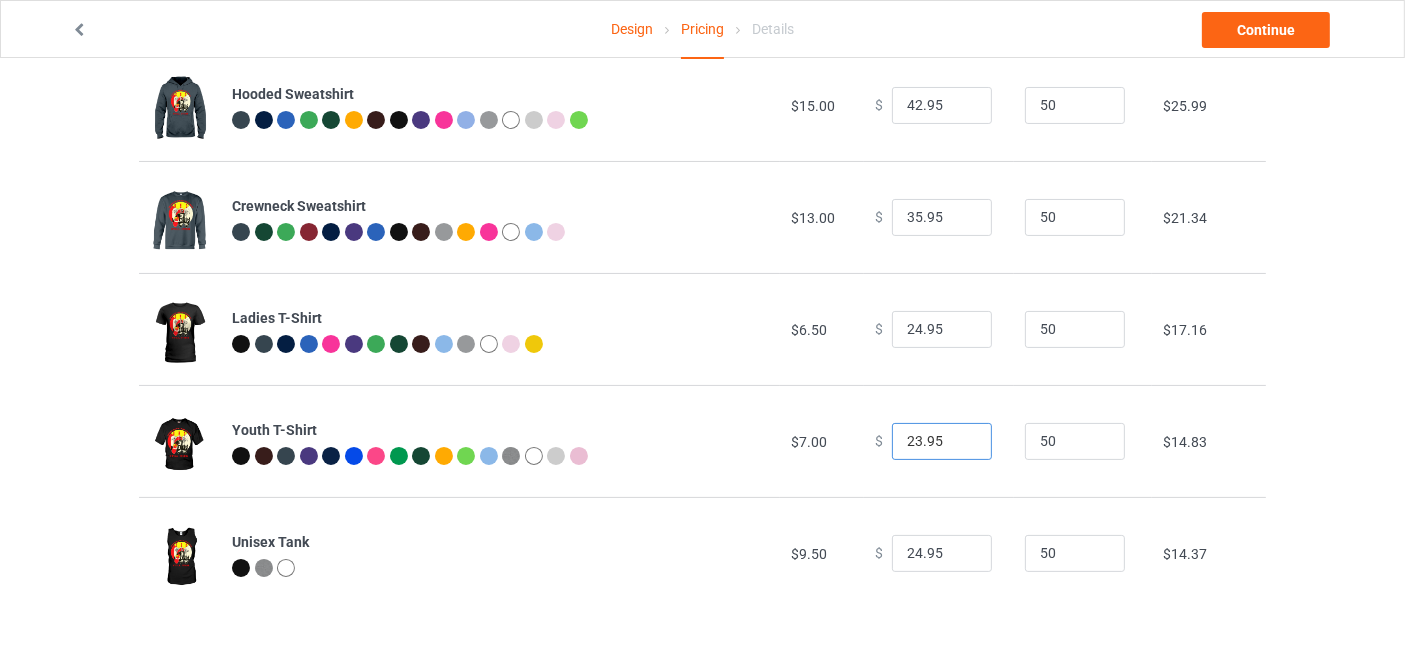 click on "23.95" at bounding box center (942, 442) 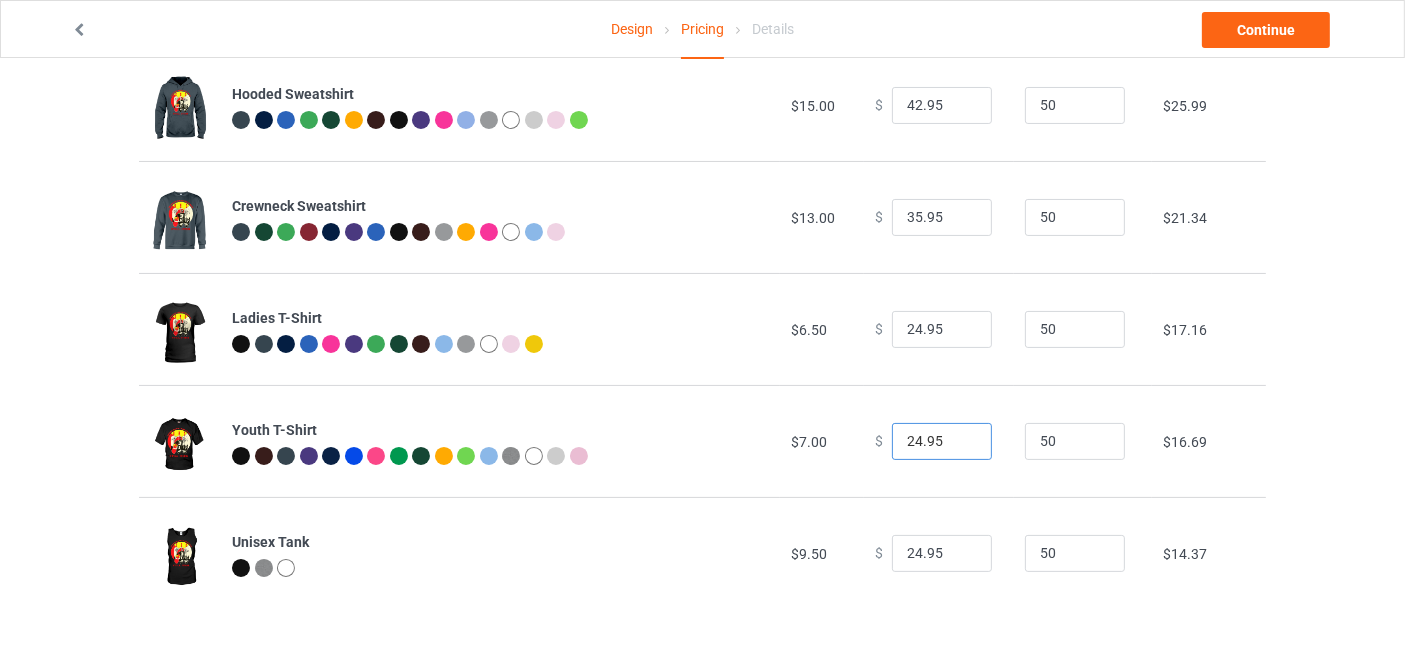 type on "24.95" 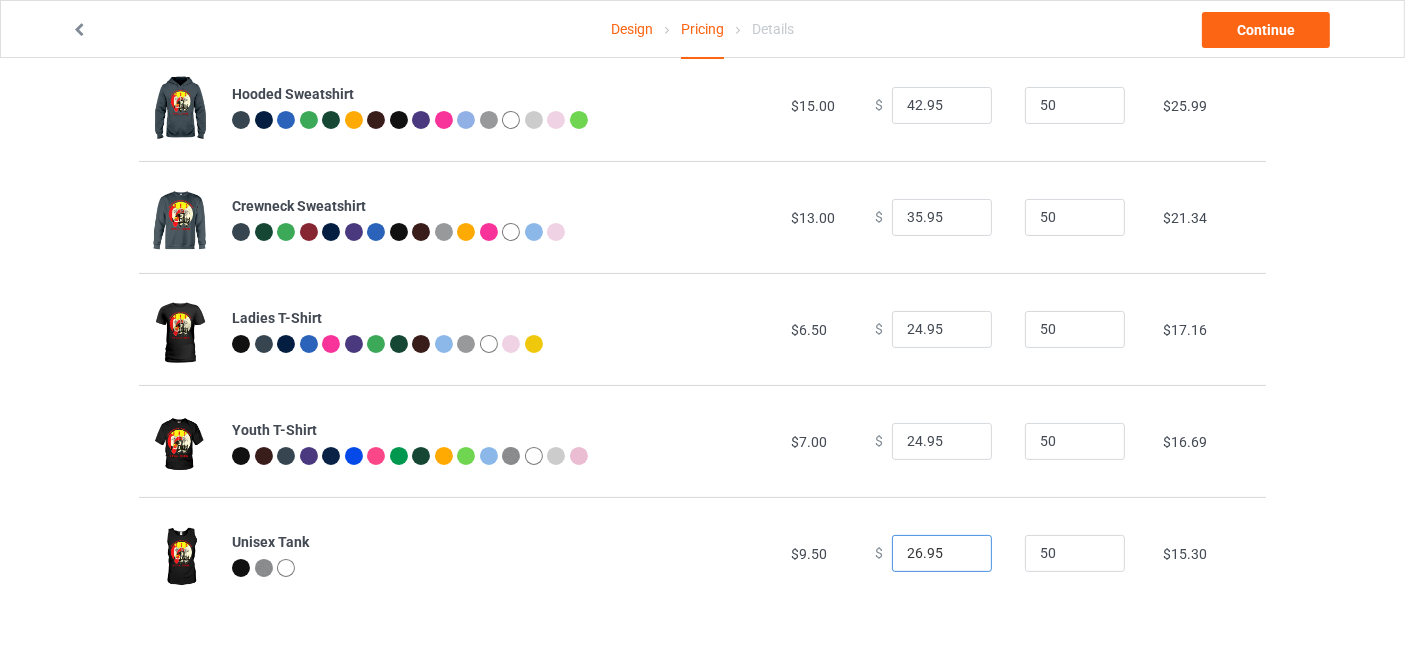 click on "26.95" at bounding box center (942, 554) 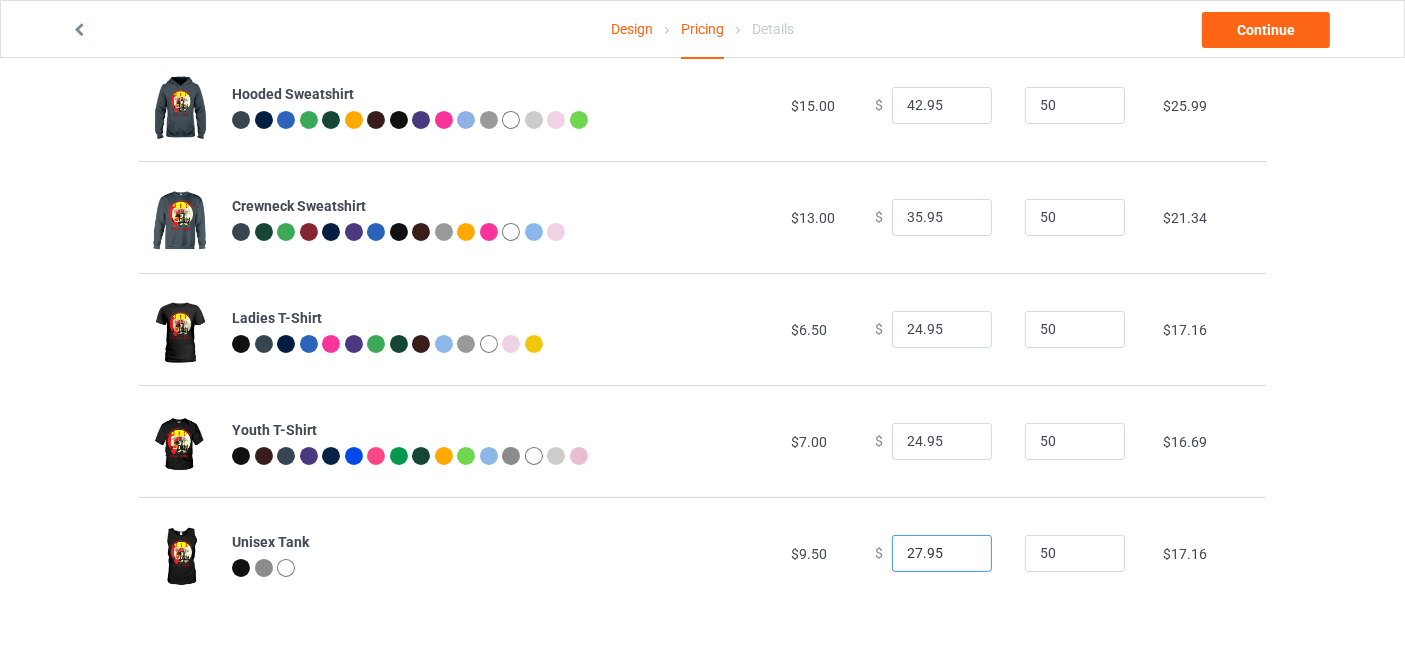 type on "27.95" 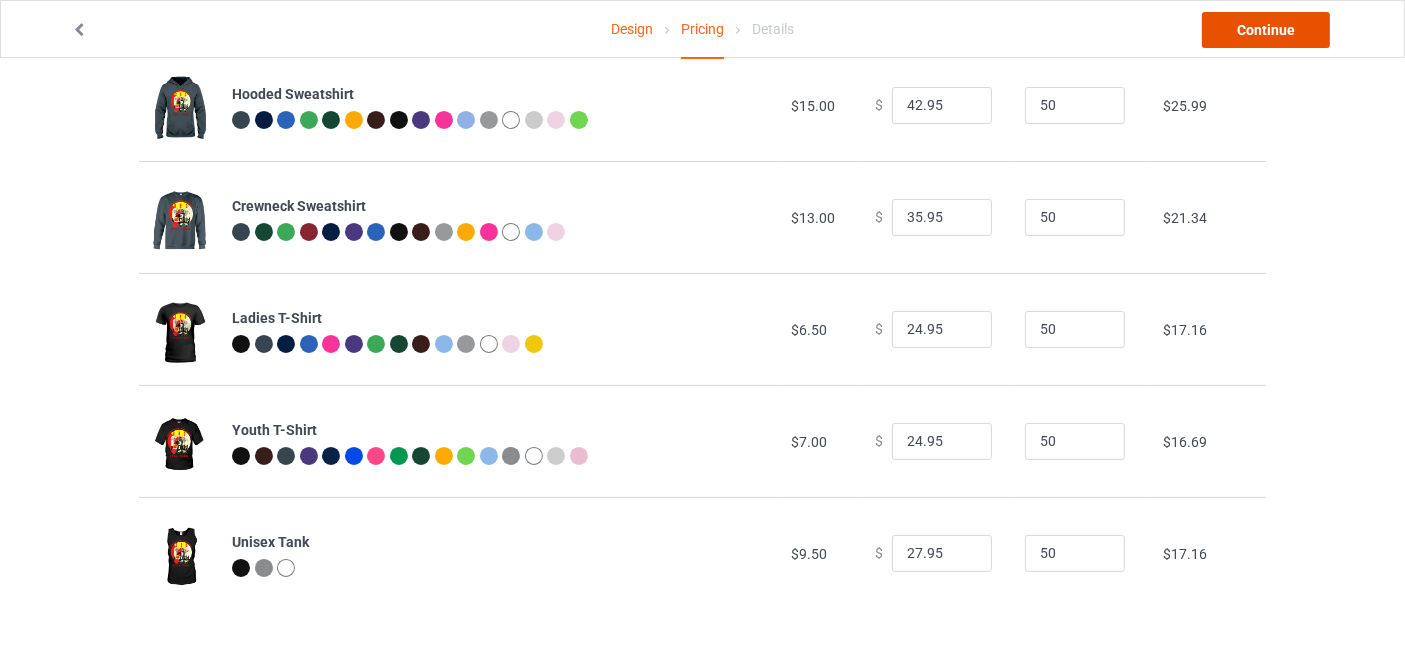click on "Continue" at bounding box center [1266, 30] 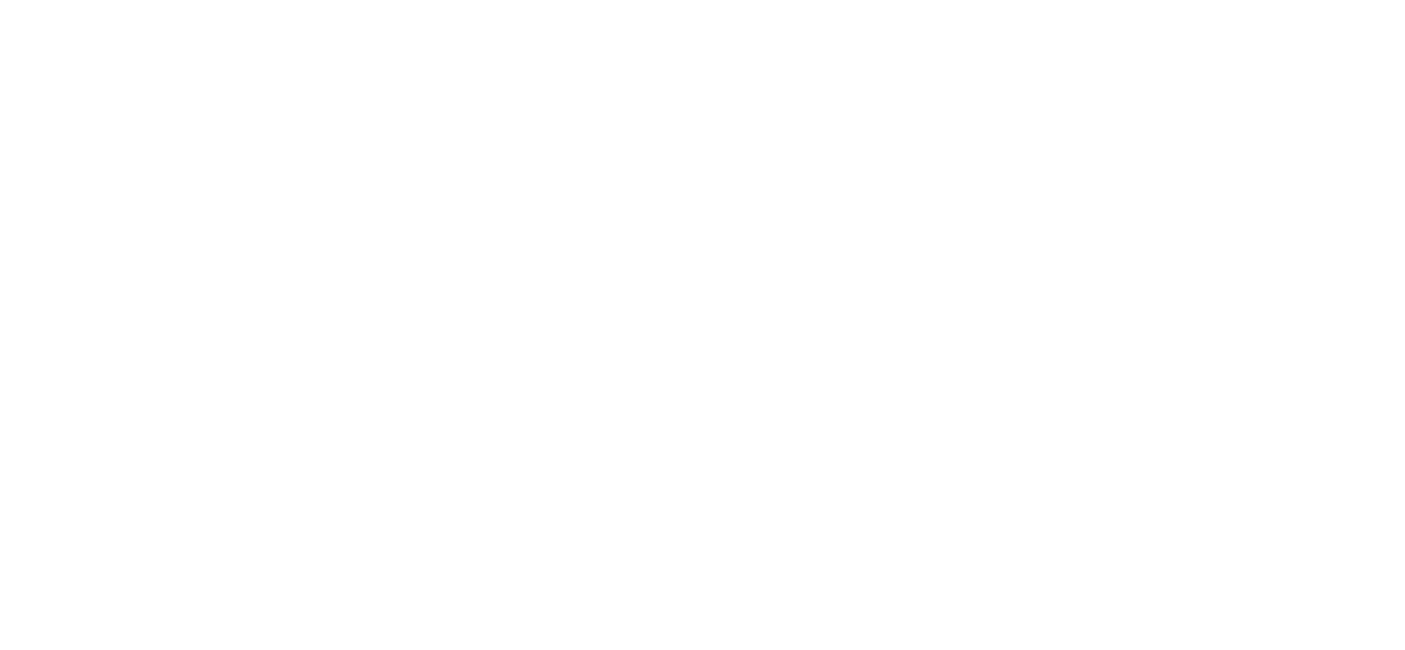 scroll, scrollTop: 0, scrollLeft: 0, axis: both 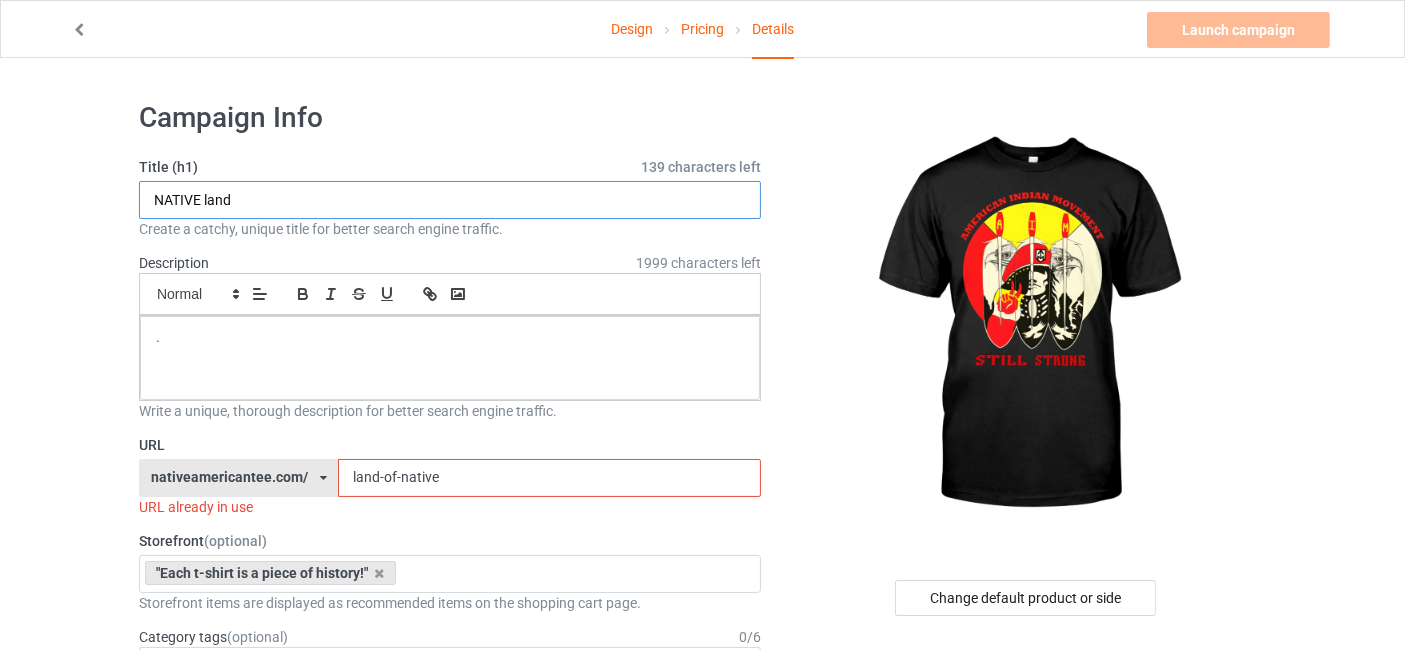 drag, startPoint x: 260, startPoint y: 202, endPoint x: 107, endPoint y: 219, distance: 153.94154 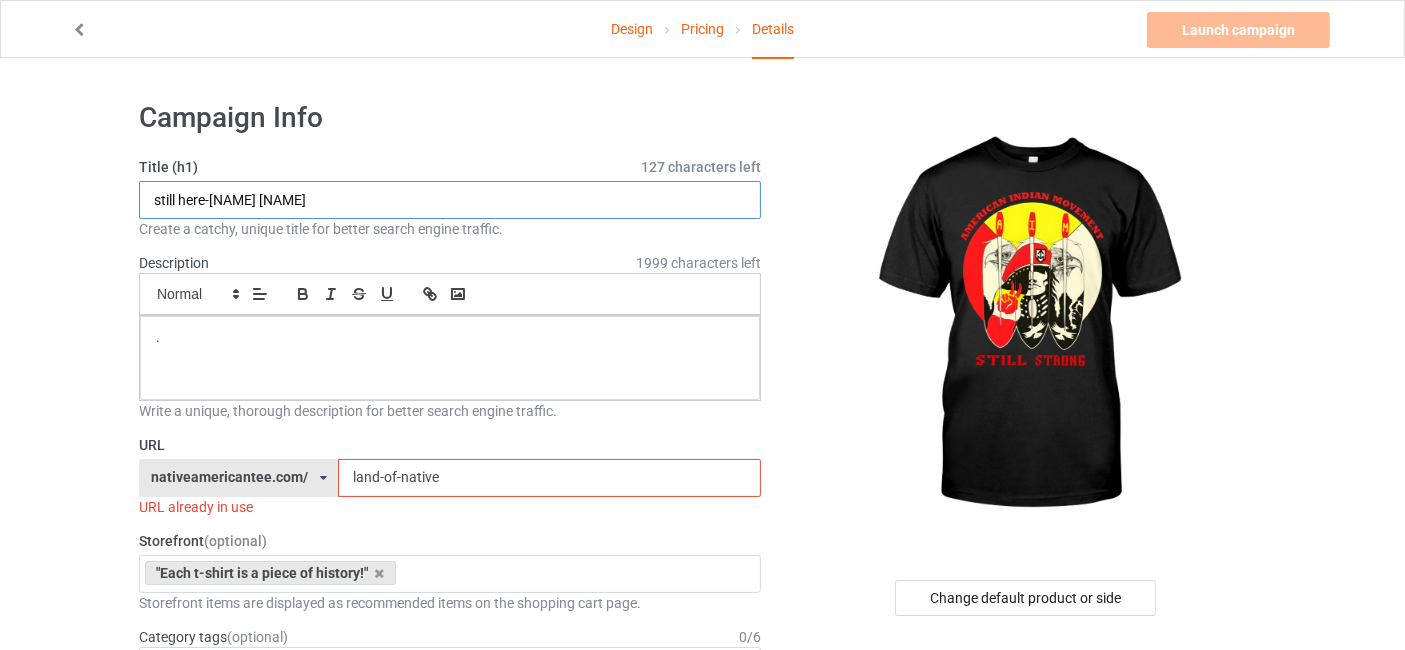 click on "still here-[NAME] [NAME]" at bounding box center (450, 200) 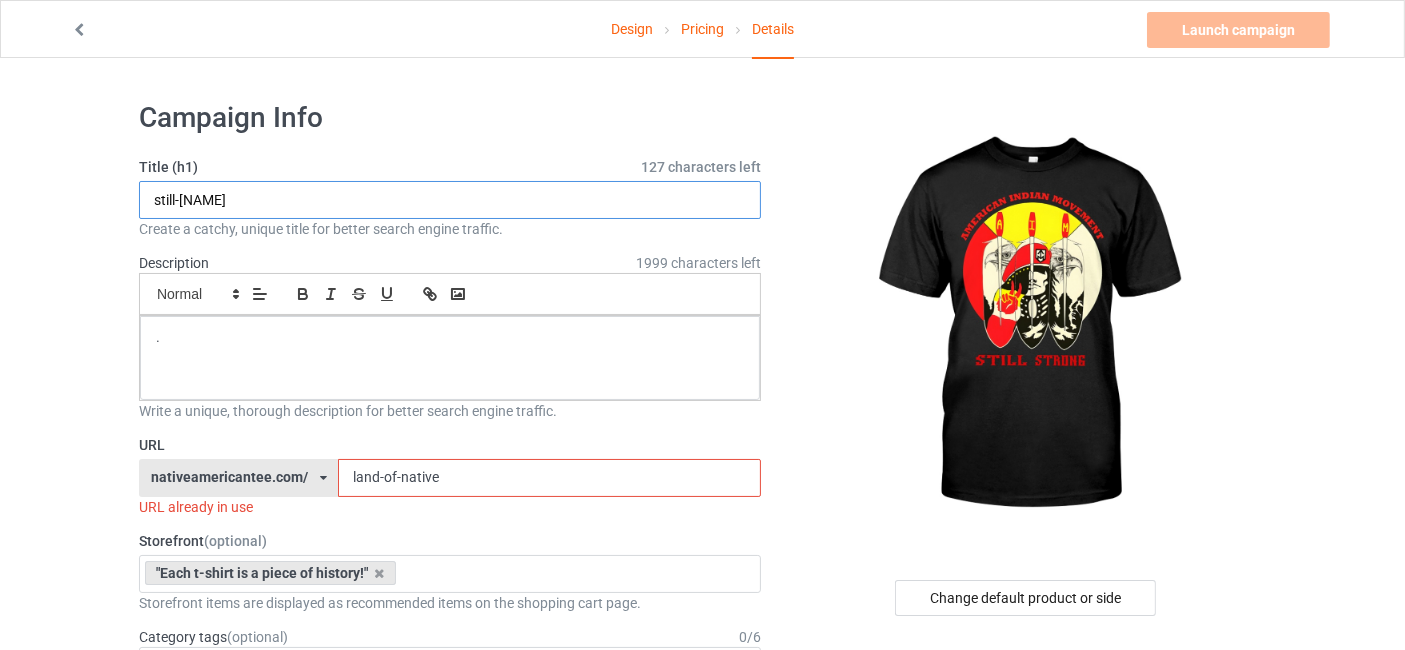 type on "still-[NAME]" 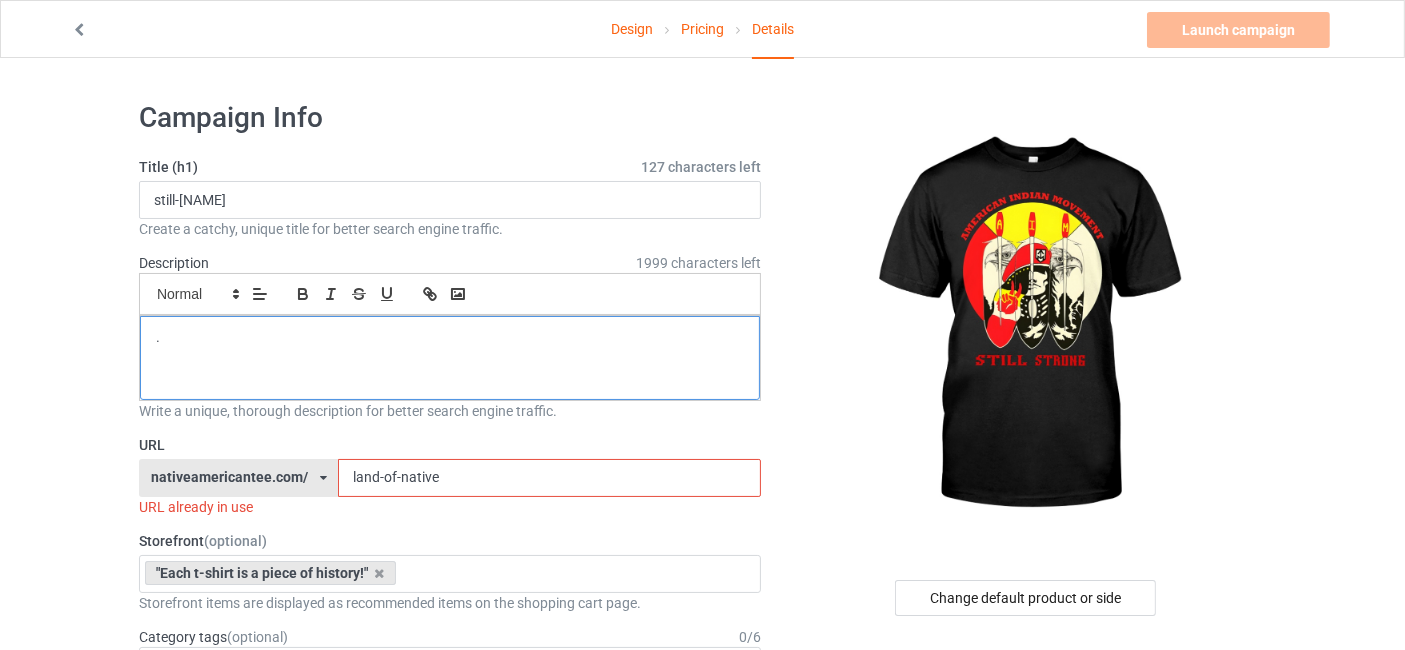 click on "." at bounding box center [450, 358] 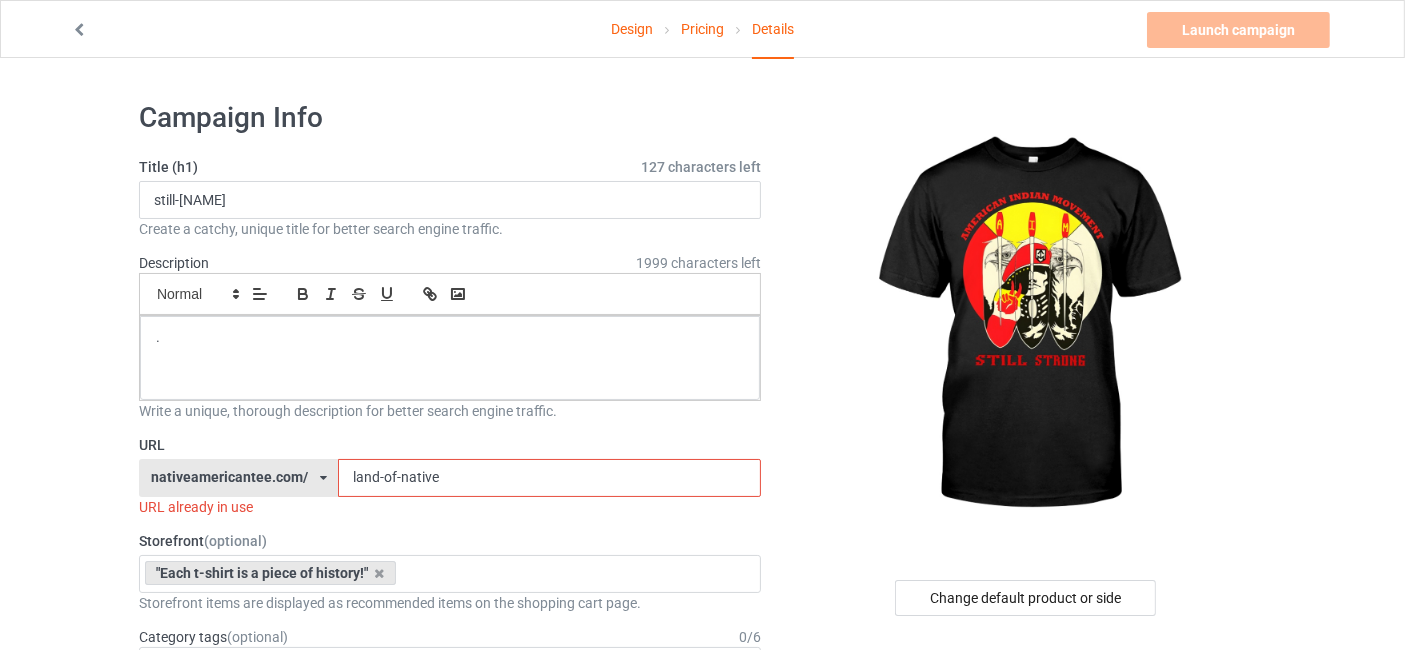 drag, startPoint x: 463, startPoint y: 477, endPoint x: 336, endPoint y: 481, distance: 127.06297 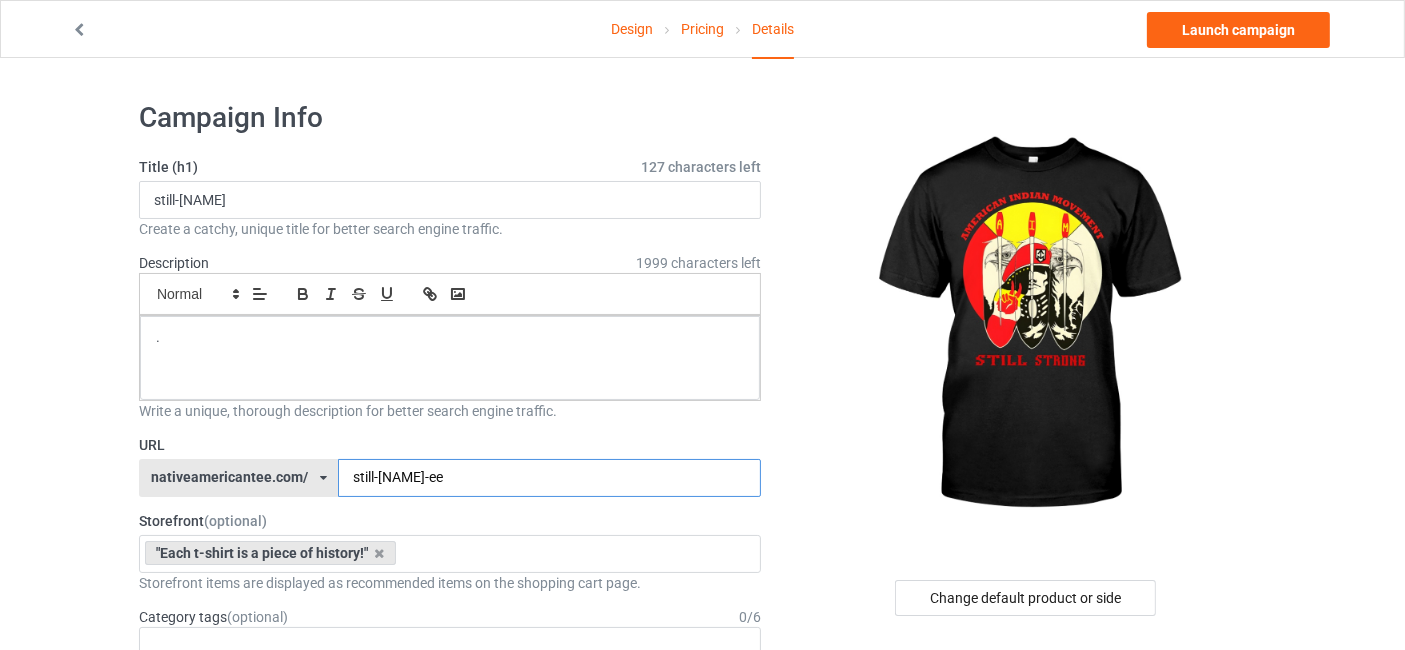 click on "still-[NAME]-ee" at bounding box center (549, 478) 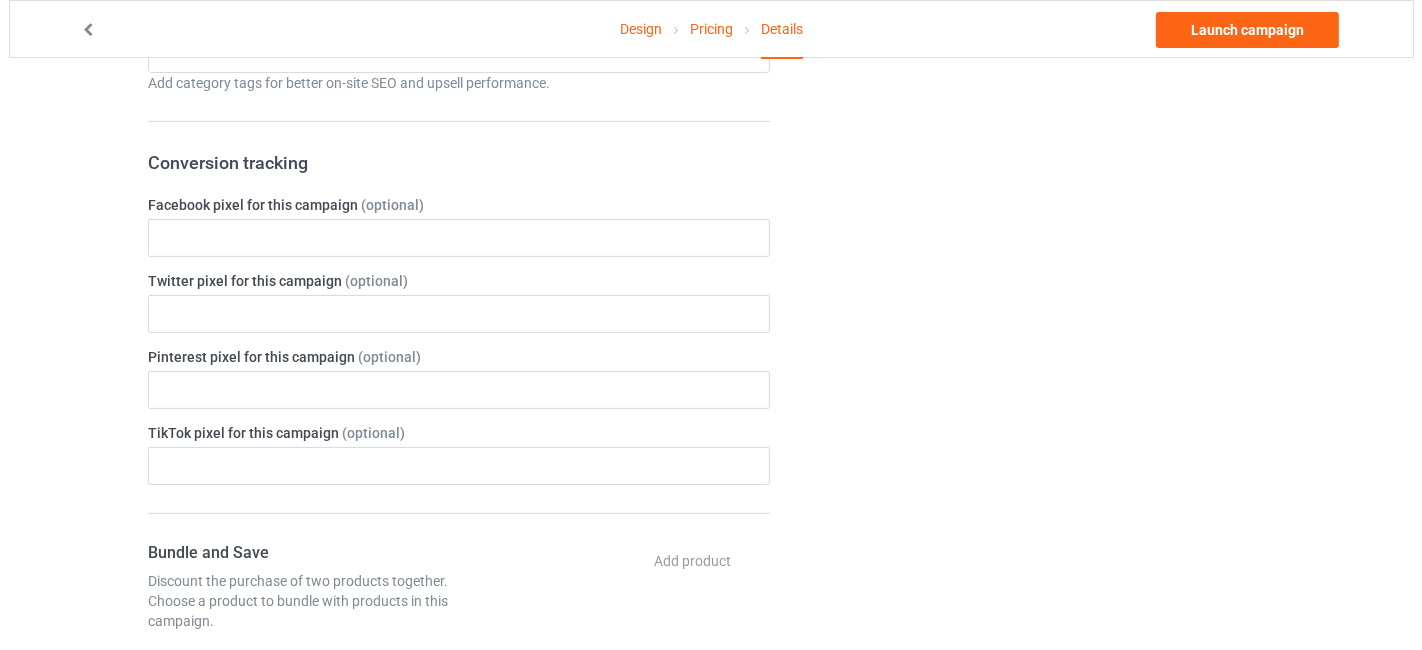 scroll, scrollTop: 0, scrollLeft: 0, axis: both 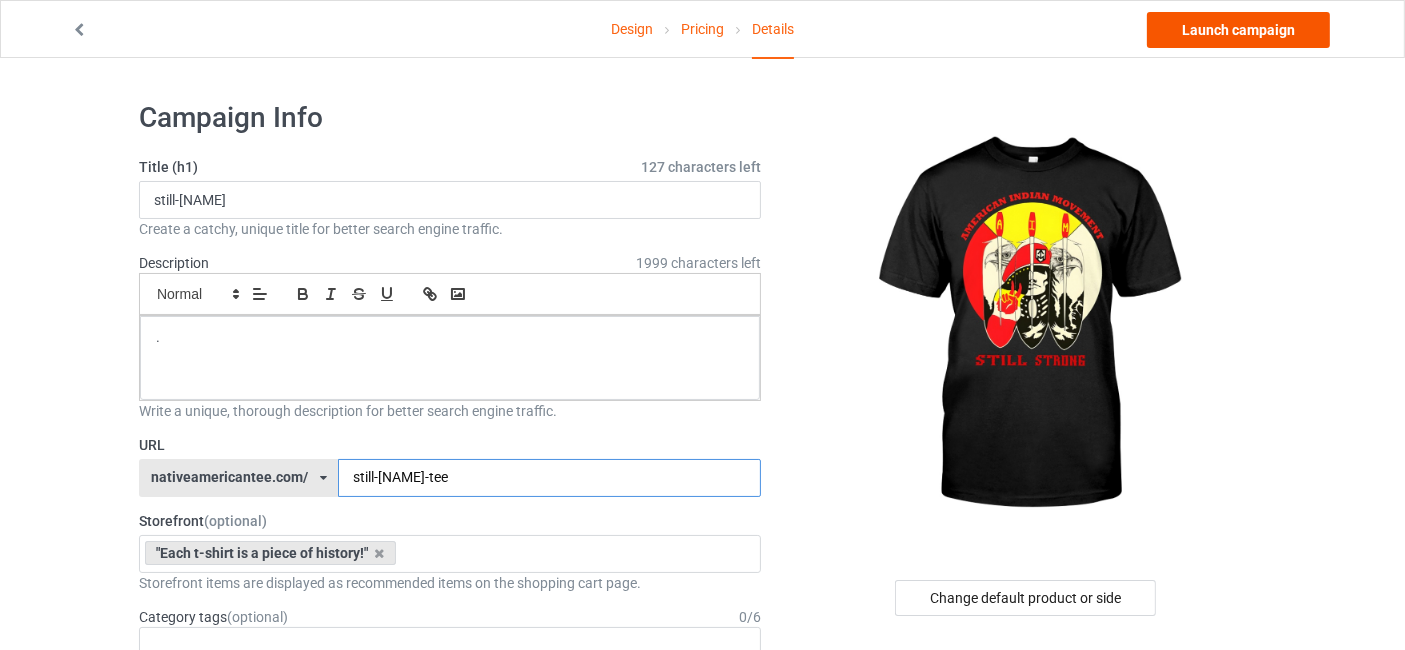 type on "still-[NAME]-tee" 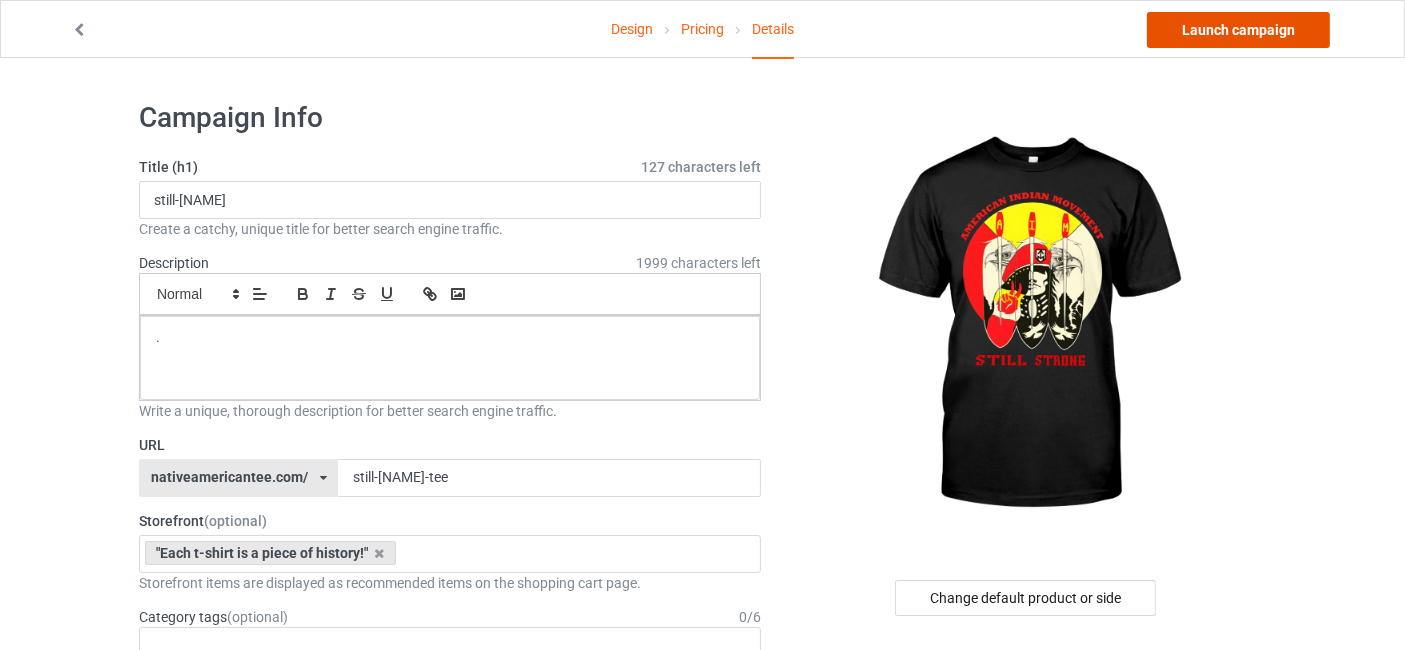 click on "Launch campaign" at bounding box center (1238, 30) 